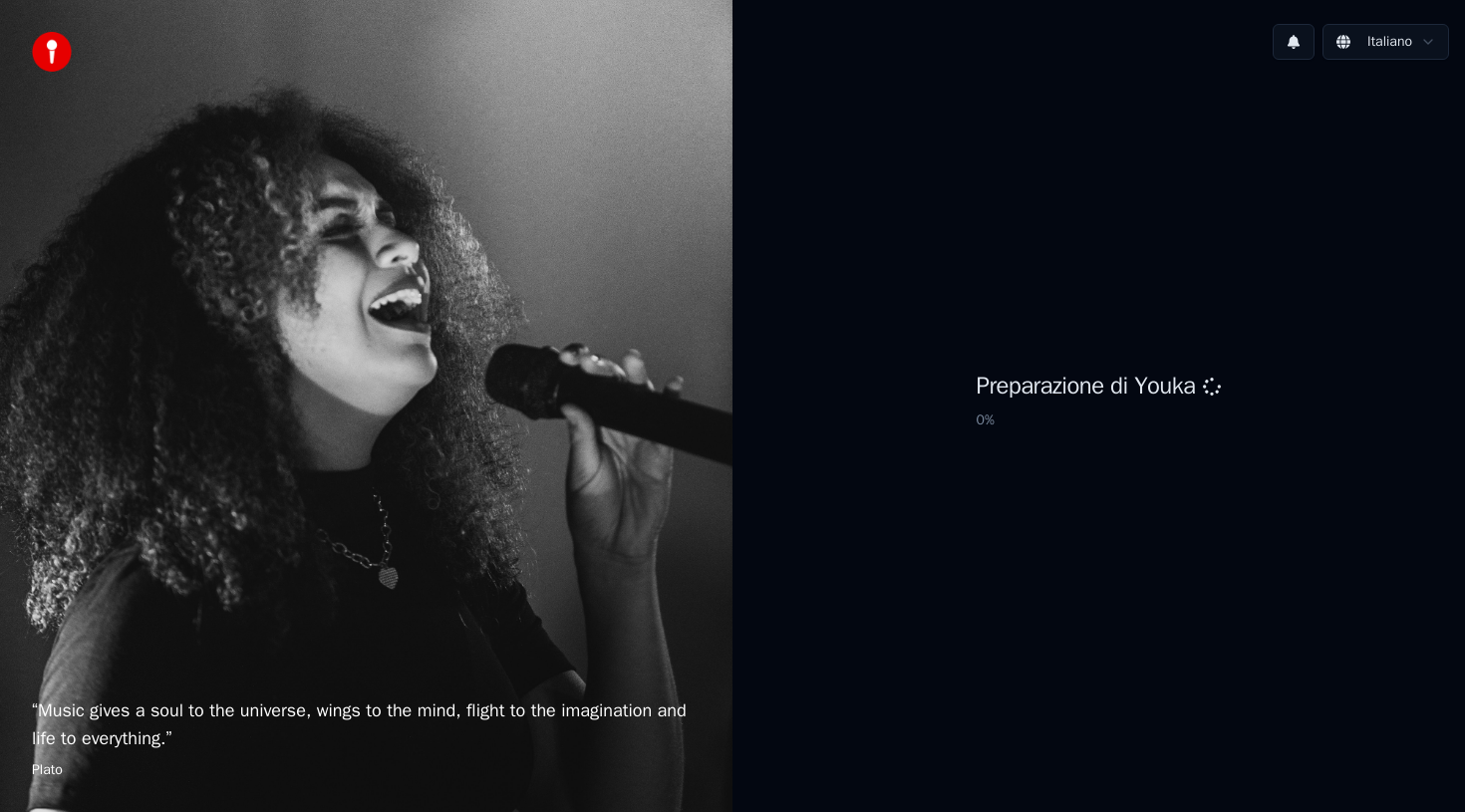 scroll, scrollTop: 0, scrollLeft: 0, axis: both 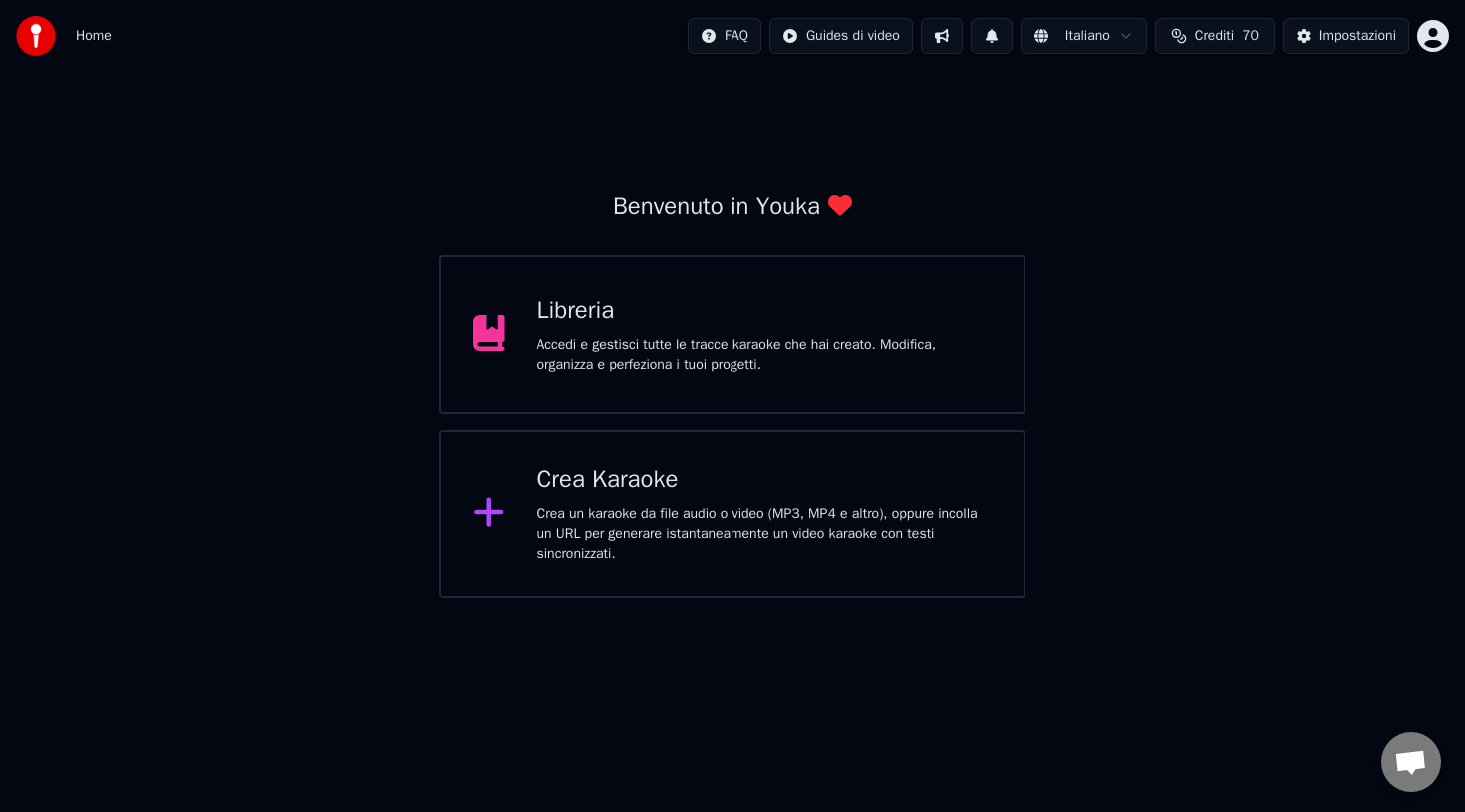 click on "Crea Karaoke" at bounding box center (764, 480) 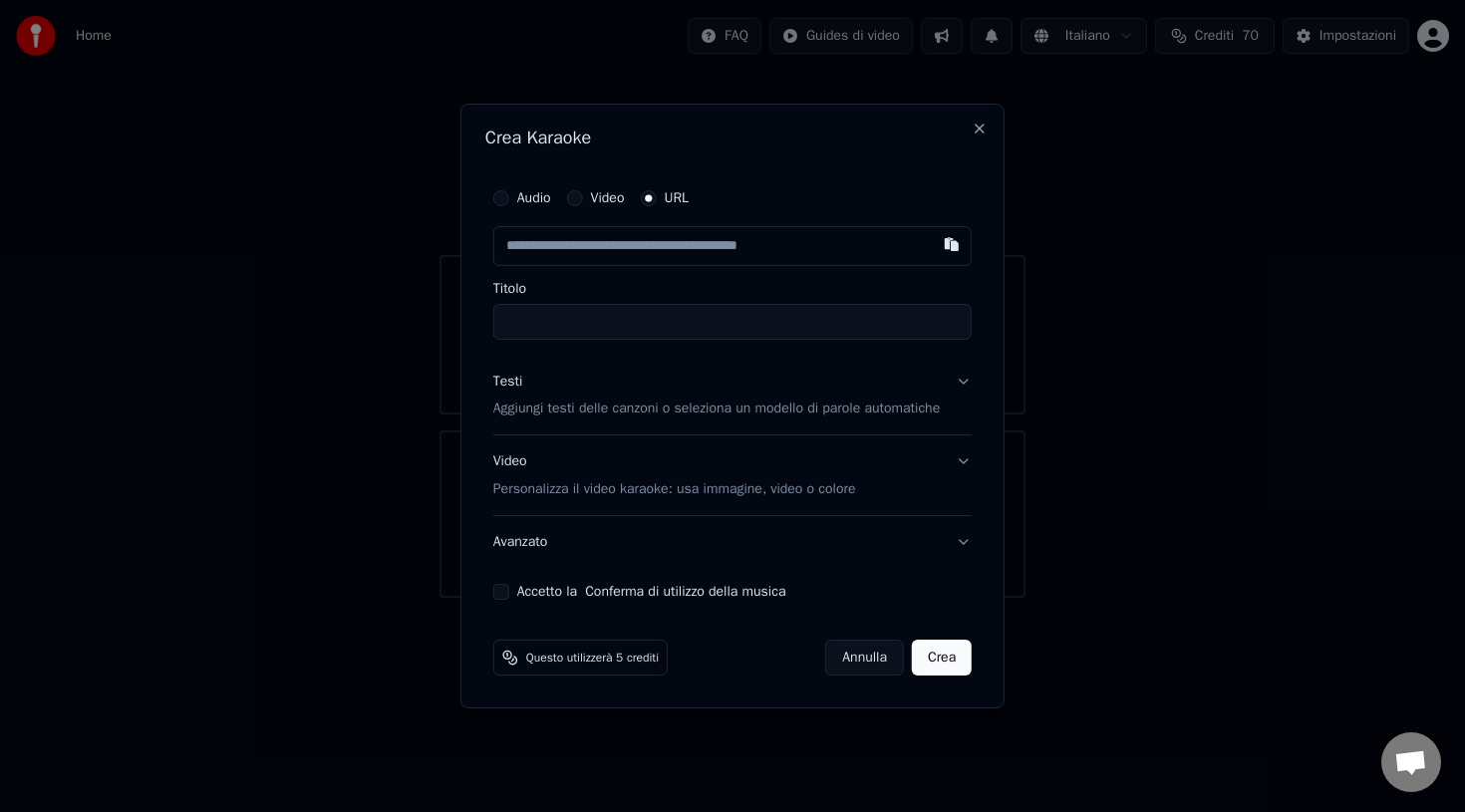 paste on "**********" 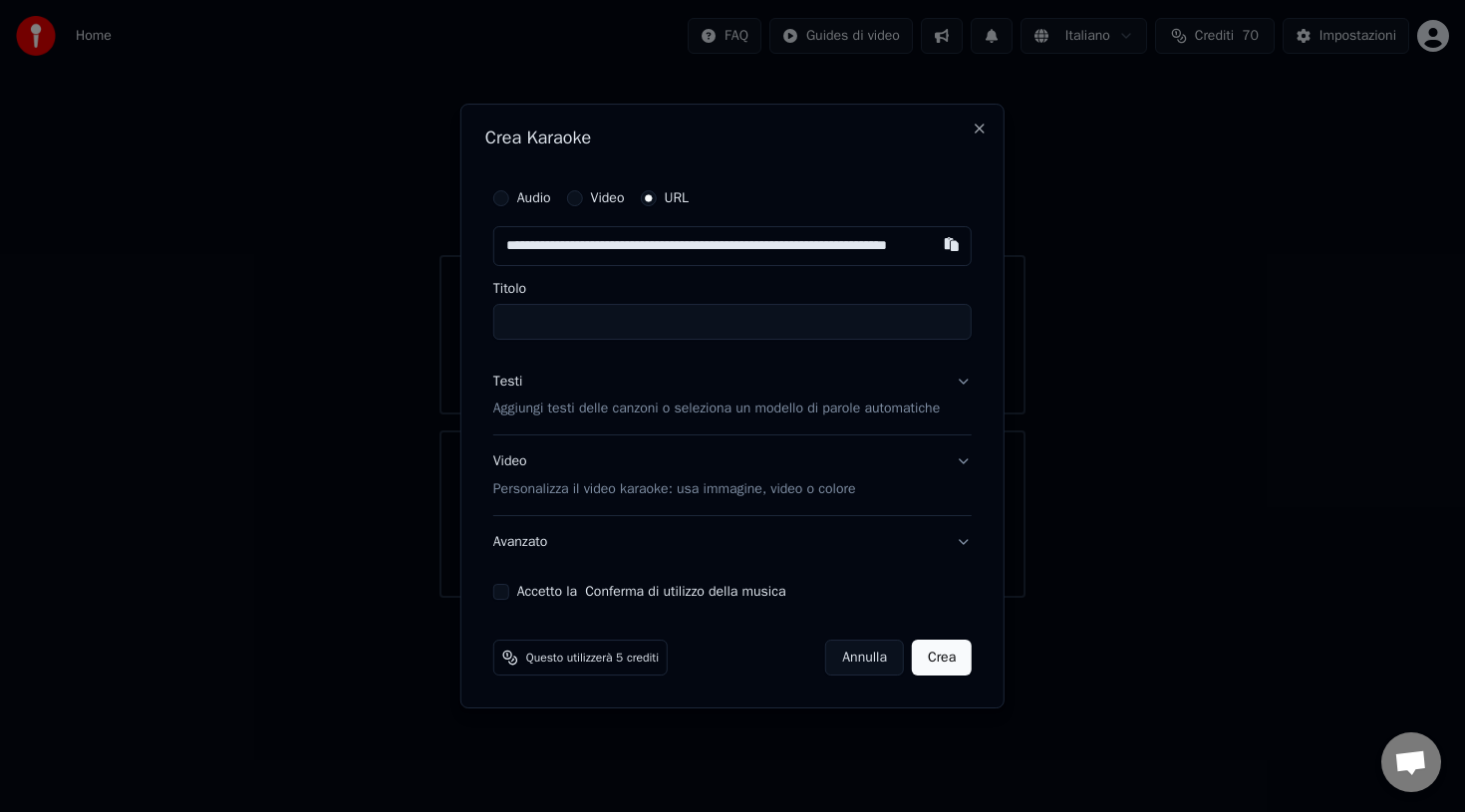 scroll, scrollTop: 0, scrollLeft: 76, axis: horizontal 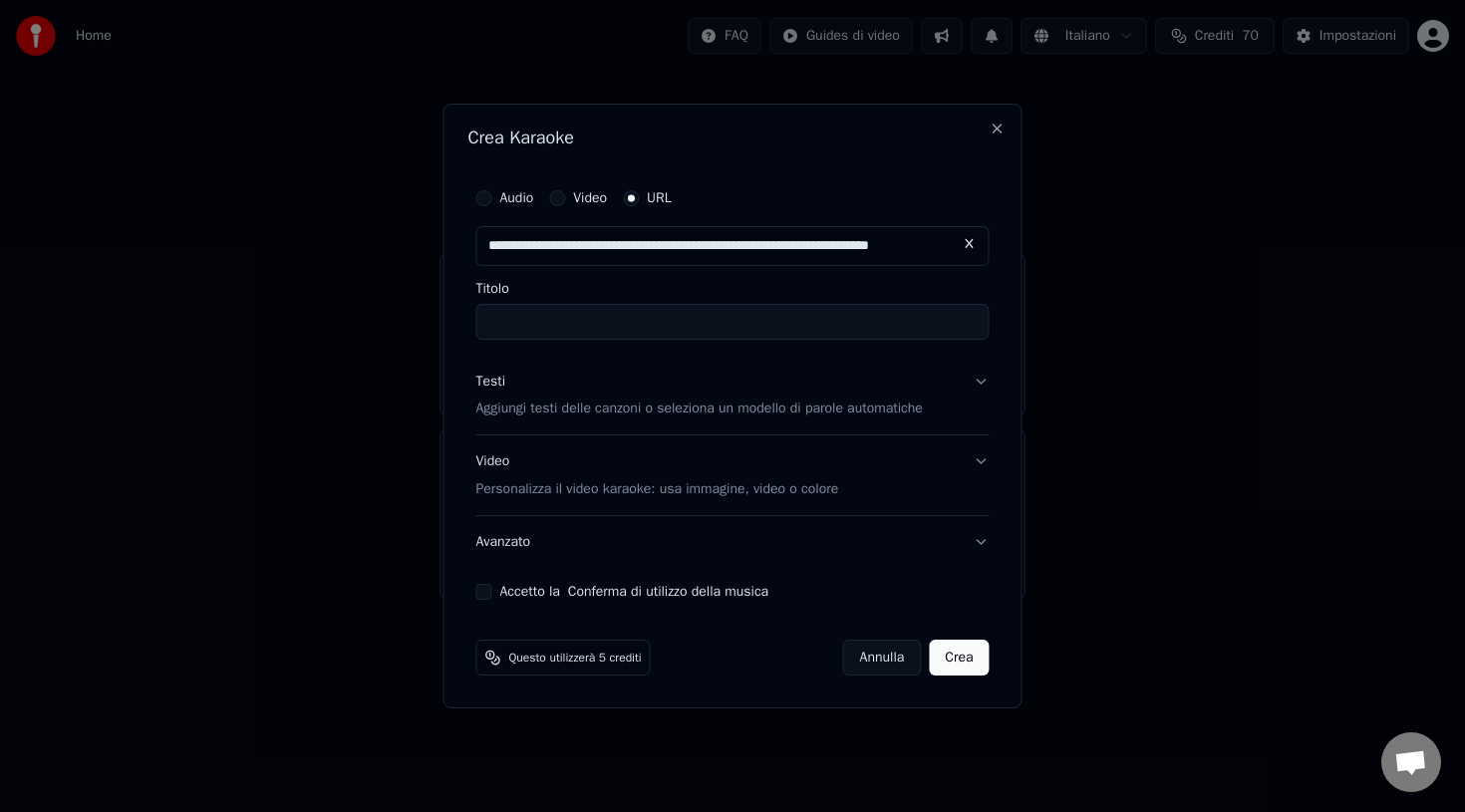 type on "**********" 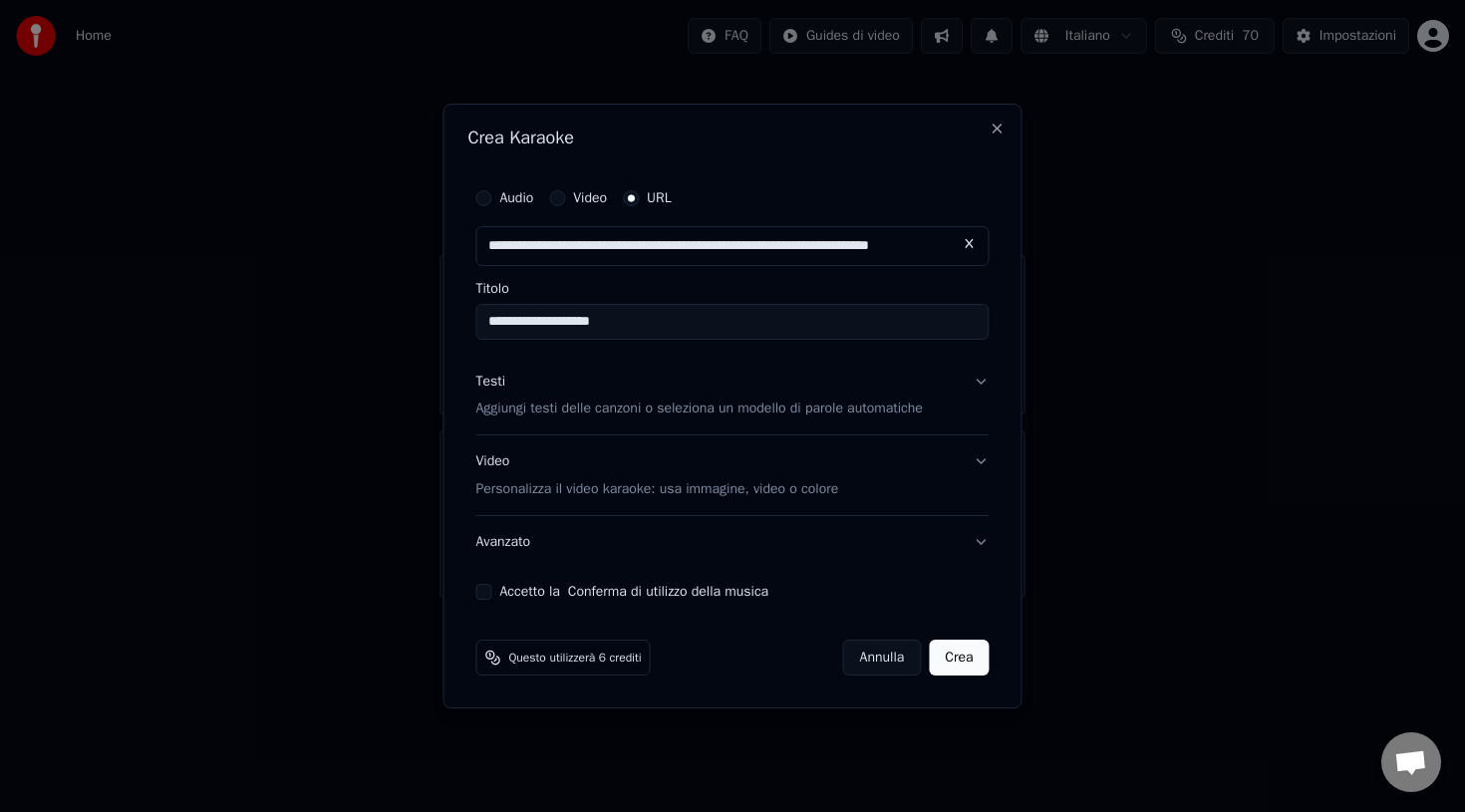 type on "**********" 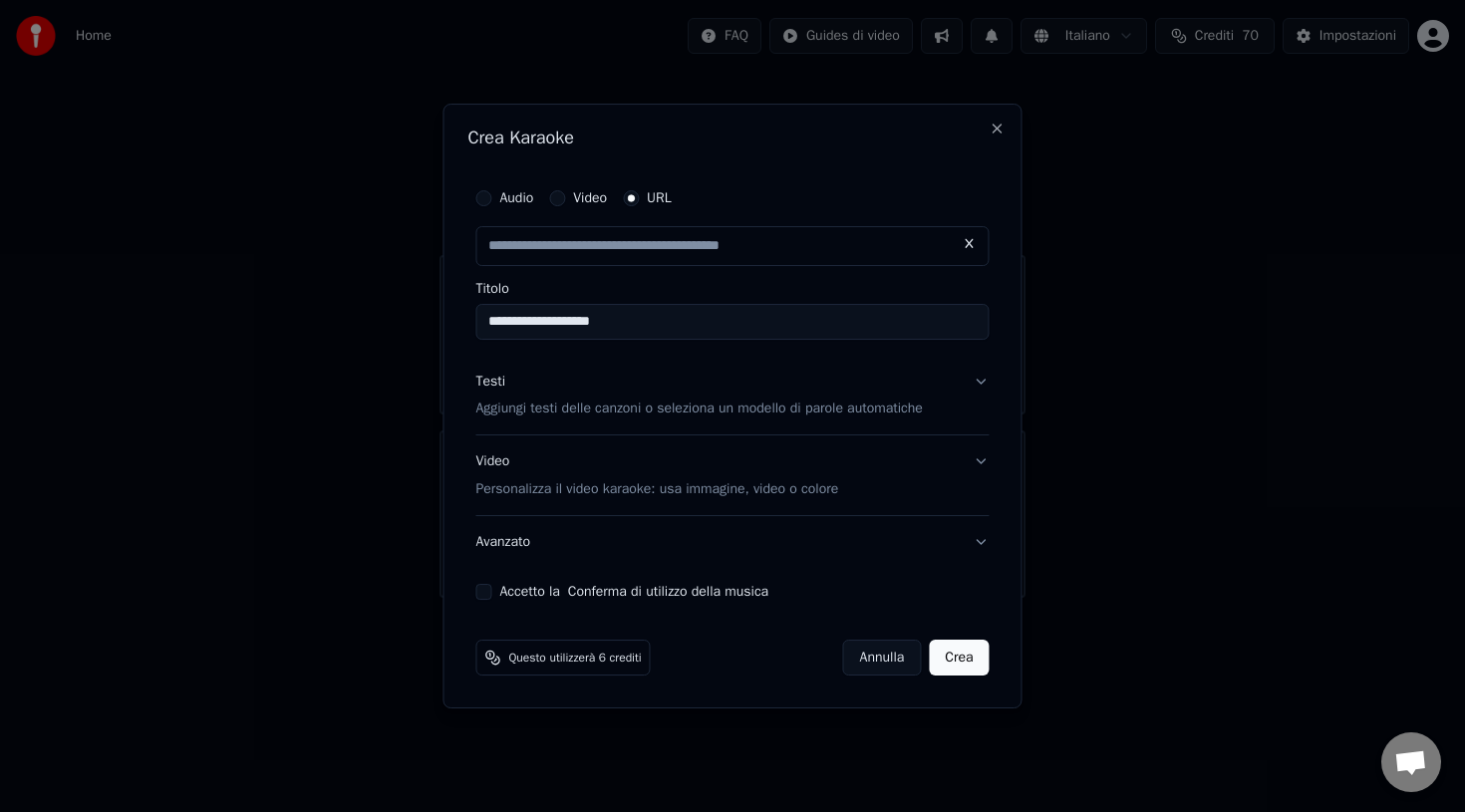 scroll, scrollTop: 0, scrollLeft: 0, axis: both 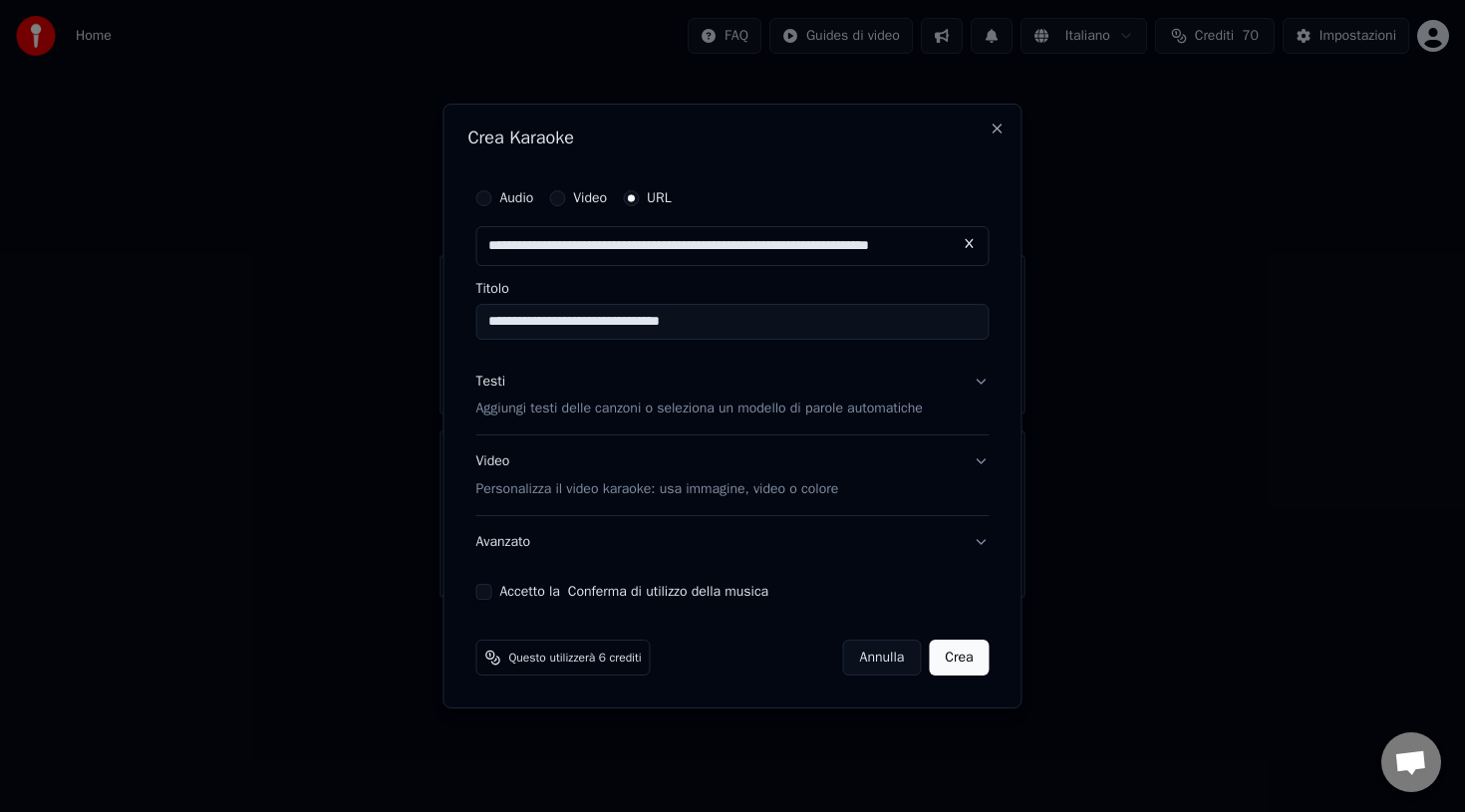 type on "**********" 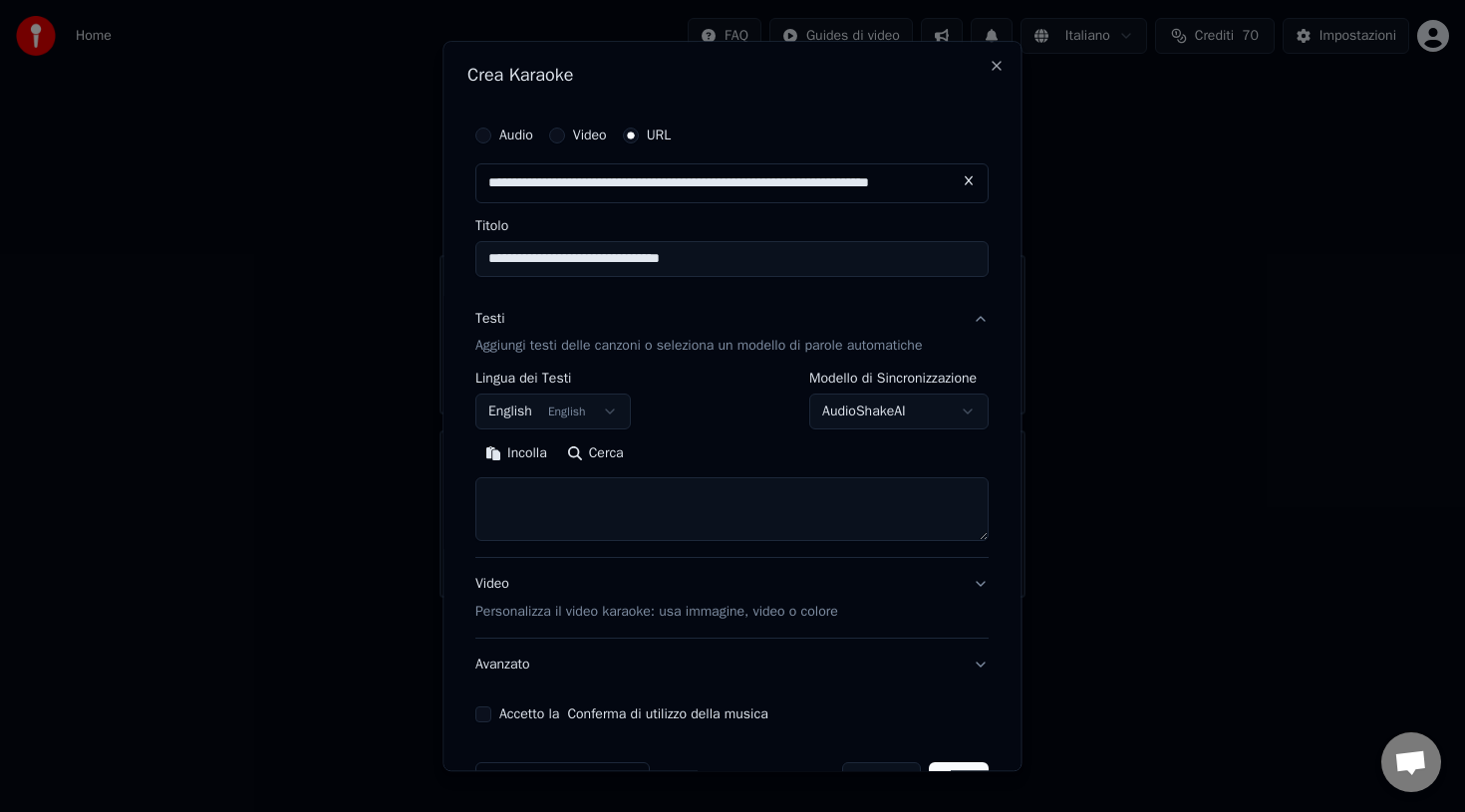 click on "English English" at bounding box center (553, 412) 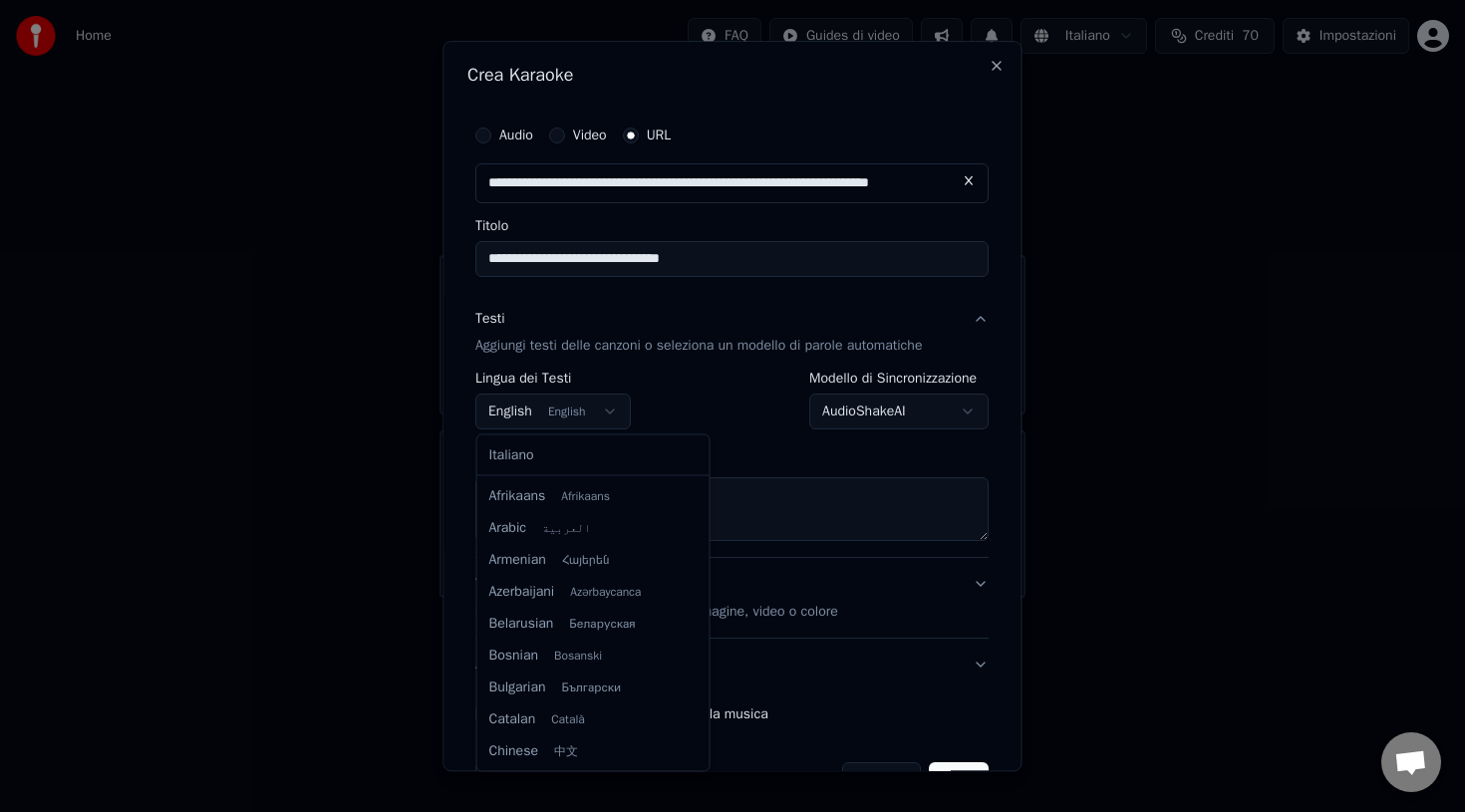 scroll, scrollTop: 159, scrollLeft: 0, axis: vertical 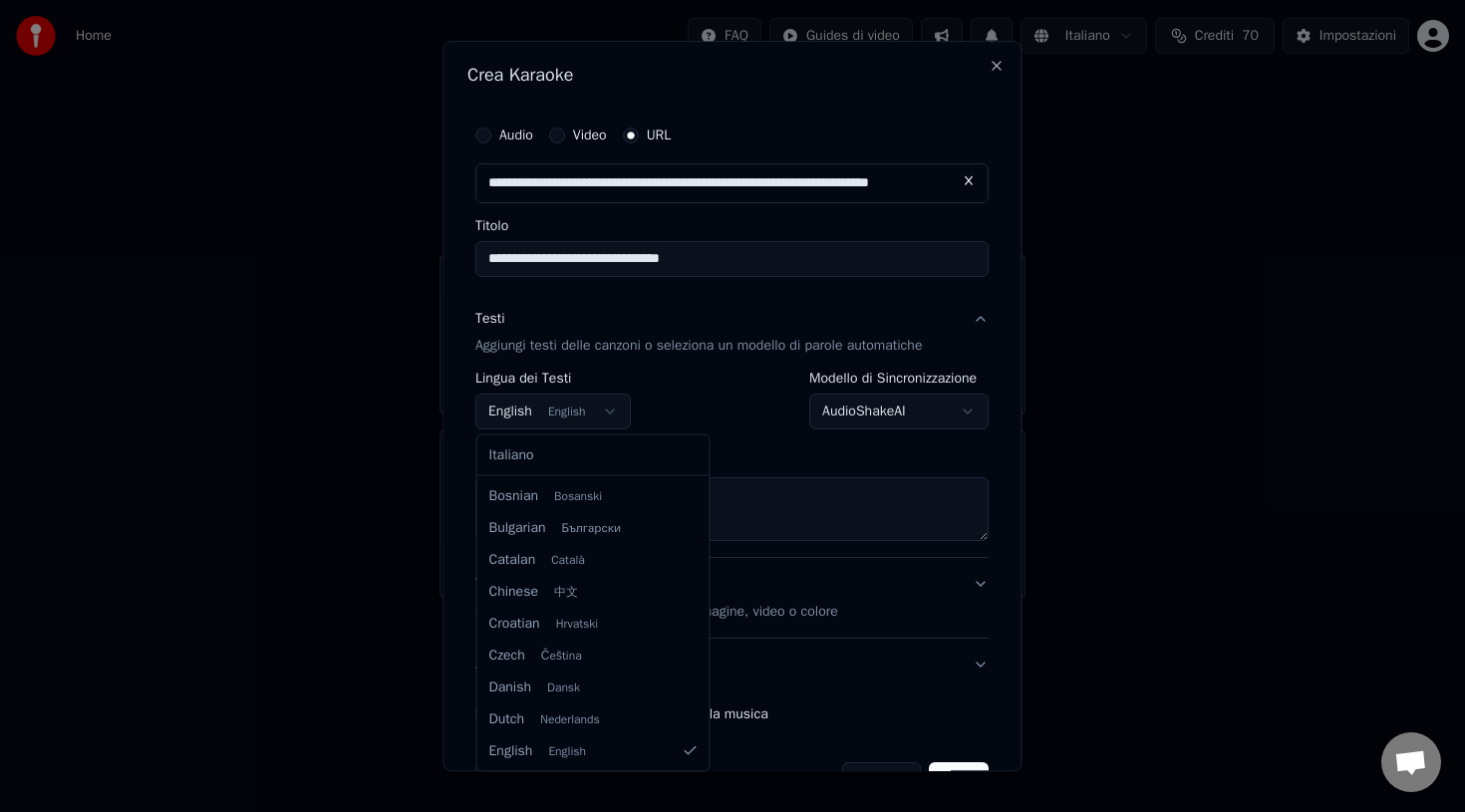 select on "**" 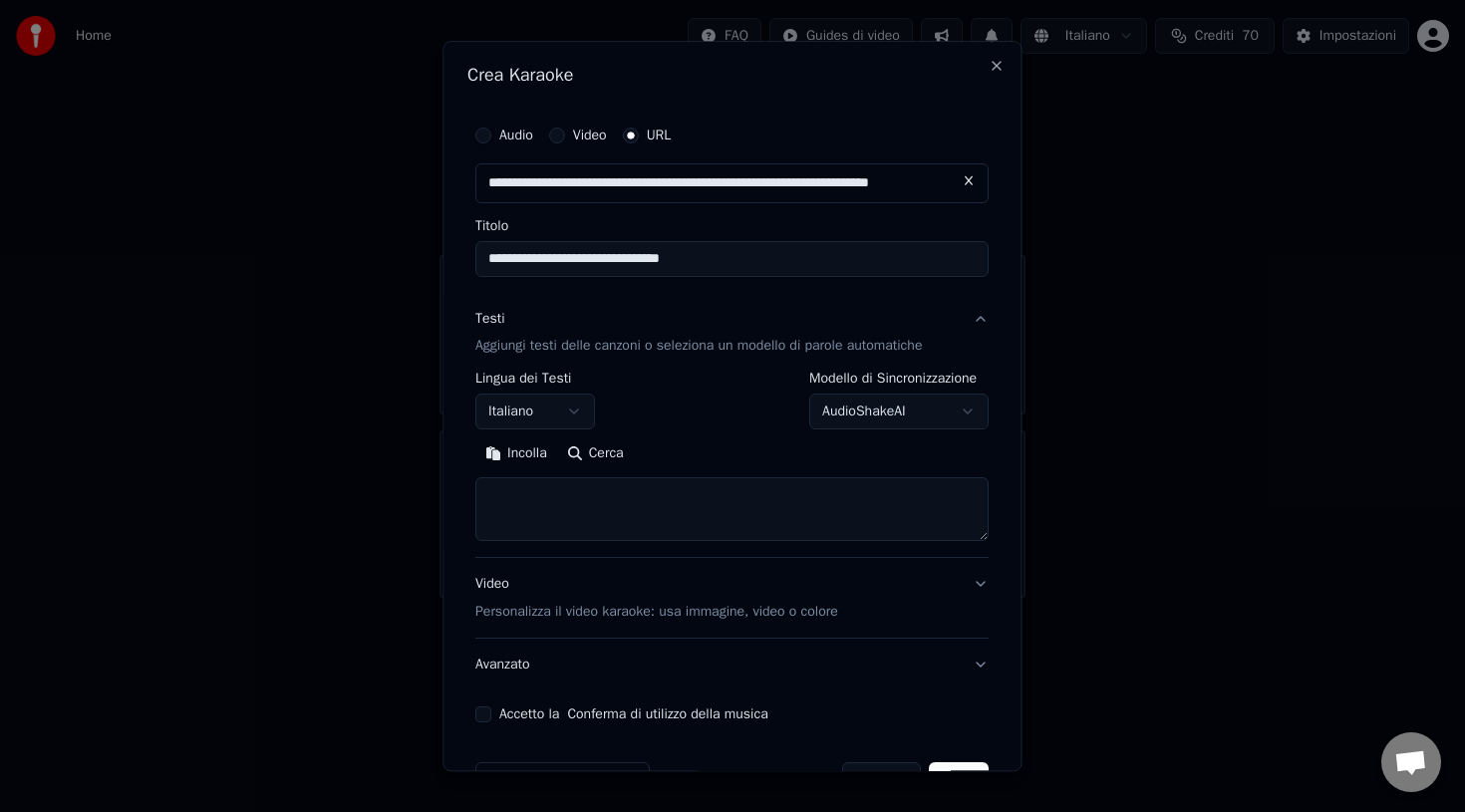 click at bounding box center (732, 510) 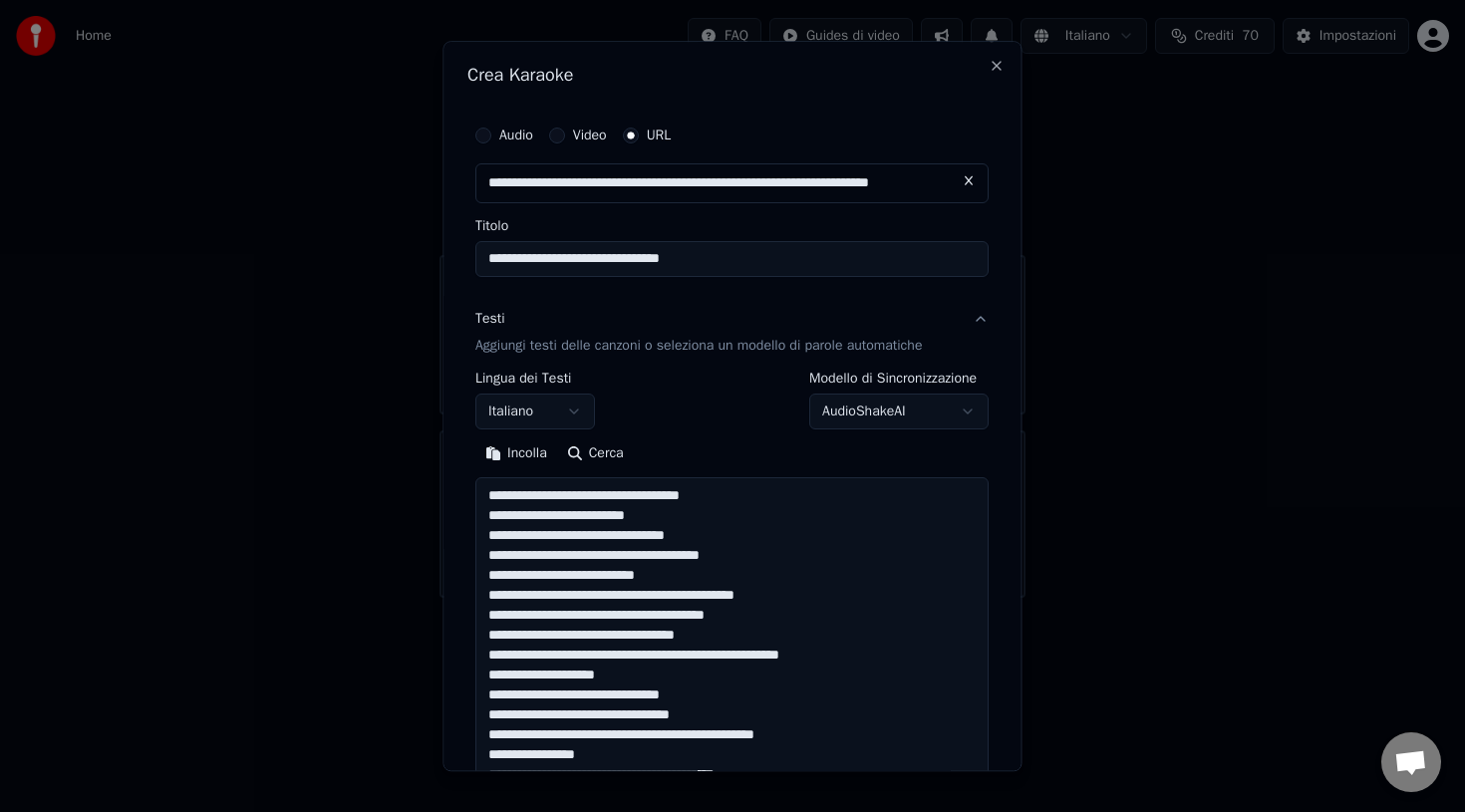 scroll, scrollTop: 622, scrollLeft: 0, axis: vertical 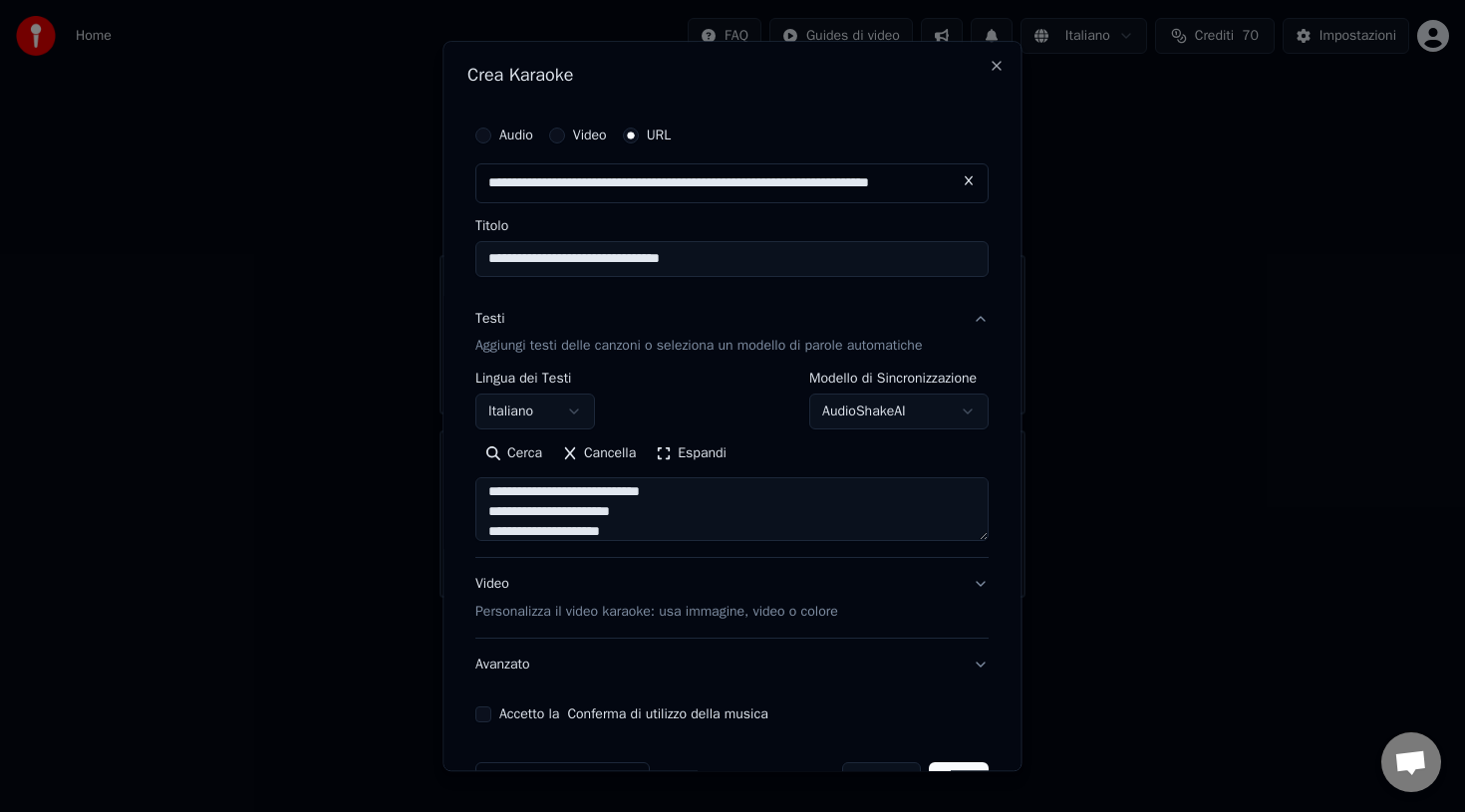 type on "**********" 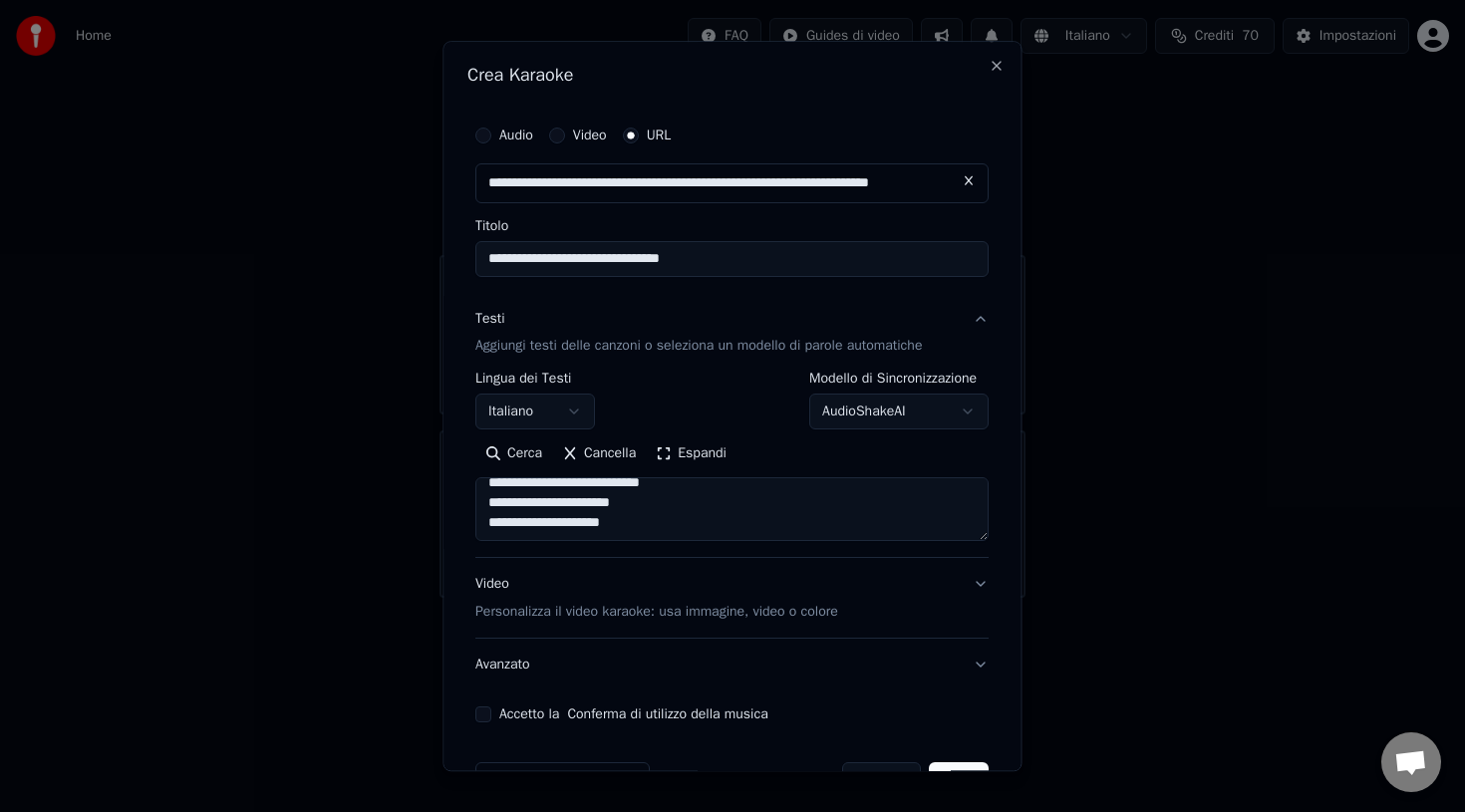 click on "Video Personalizza il video karaoke: usa immagine, video o colore" at bounding box center [732, 599] 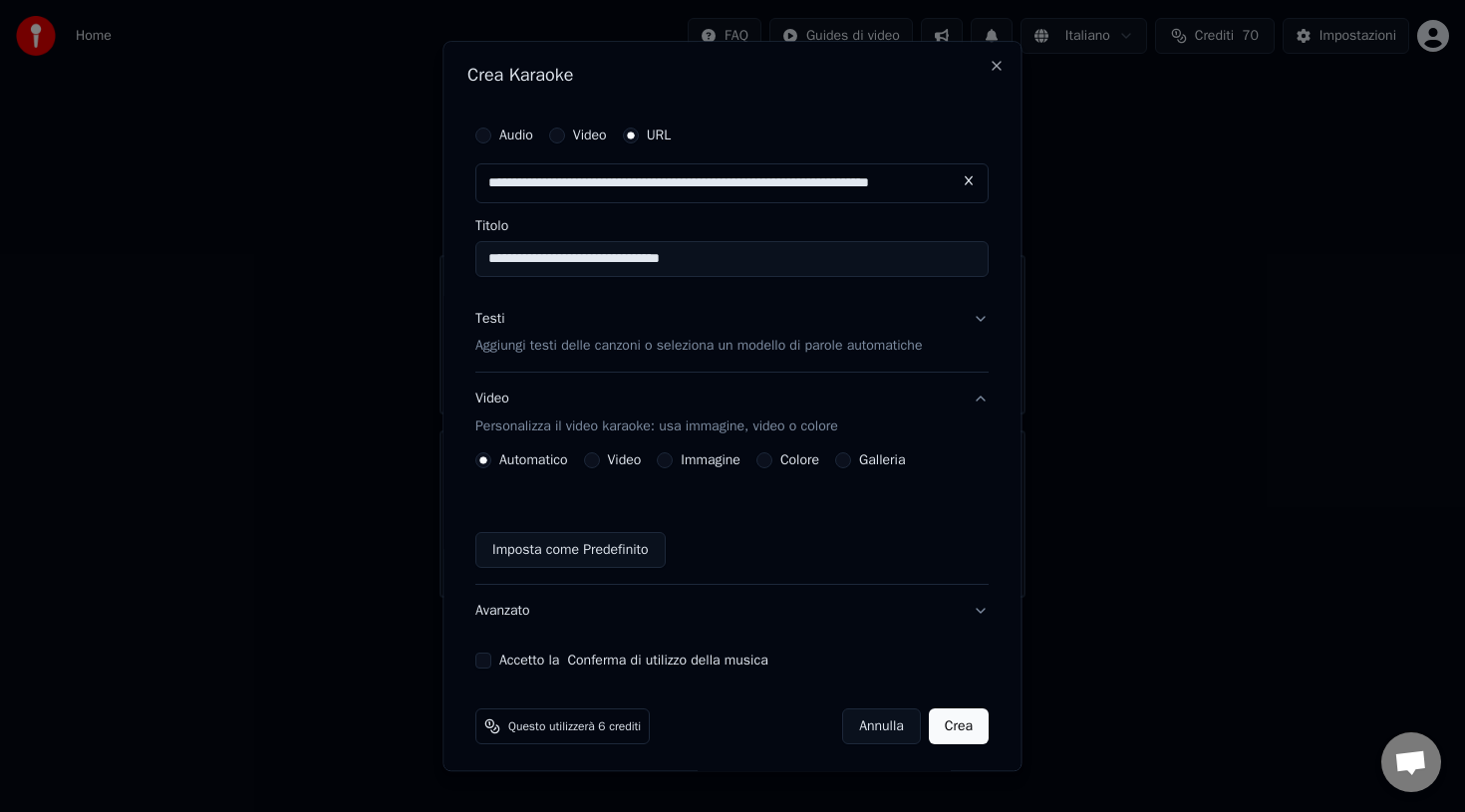 click on "Galleria" at bounding box center [844, 461] 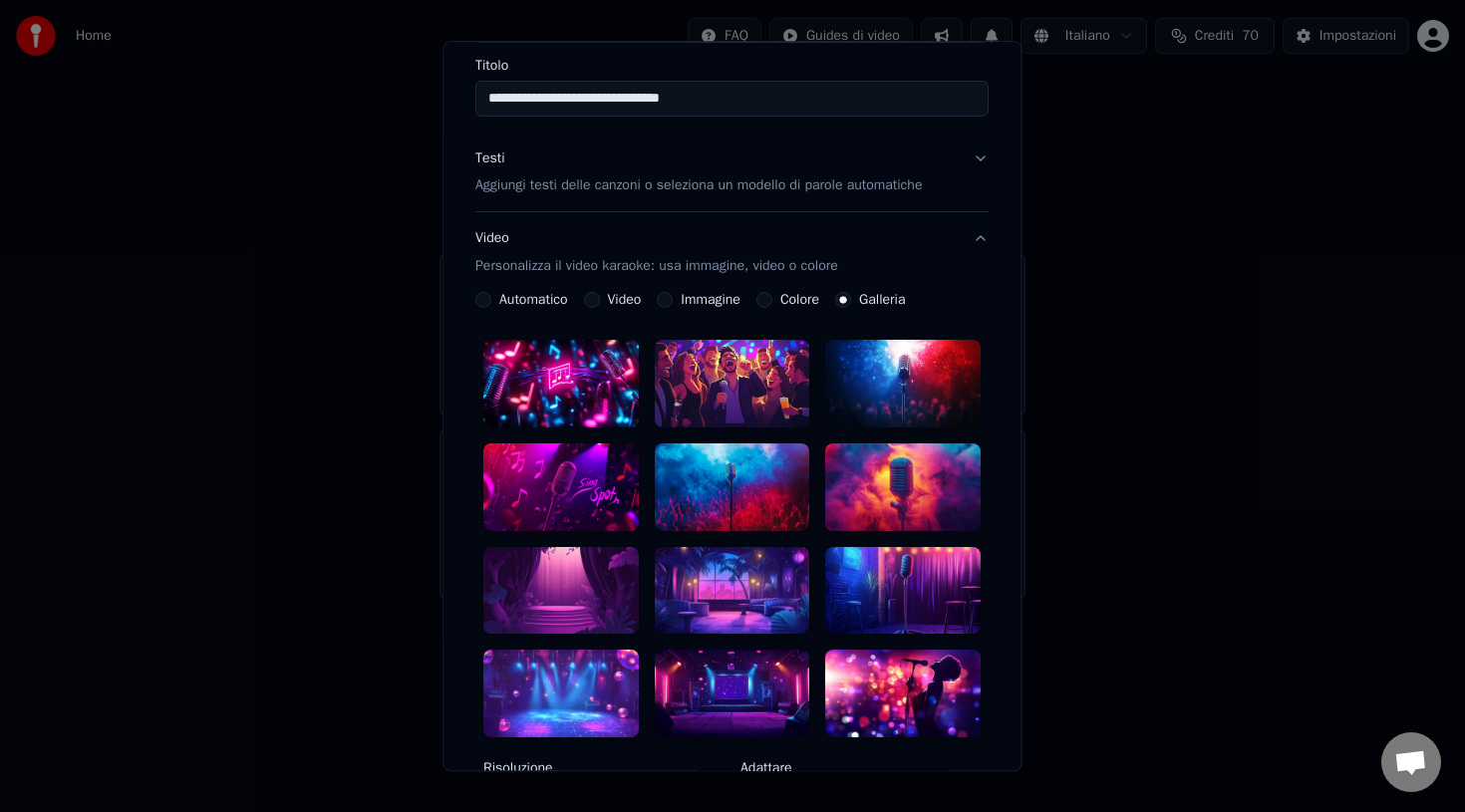 scroll, scrollTop: 163, scrollLeft: 0, axis: vertical 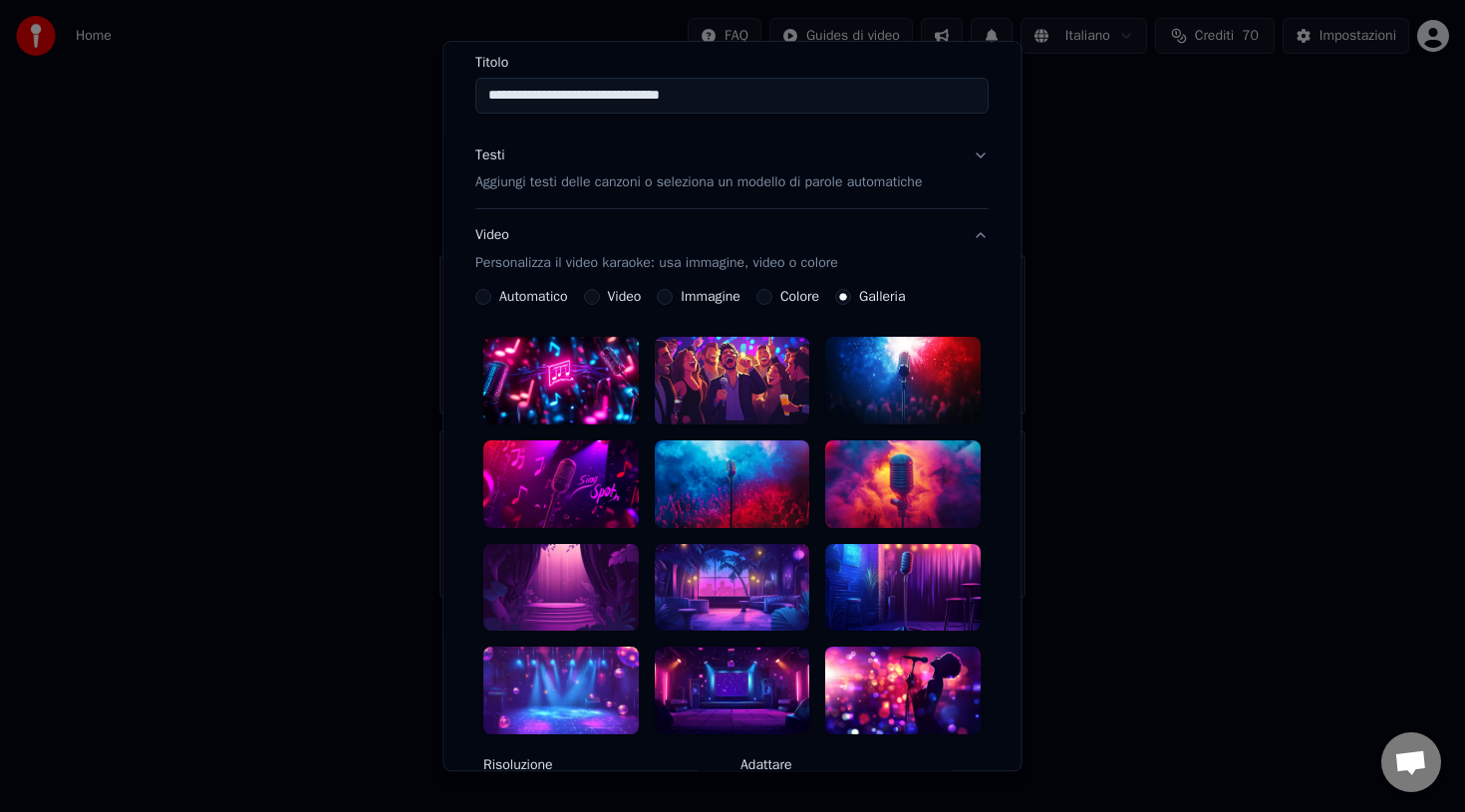 click at bounding box center [904, 484] 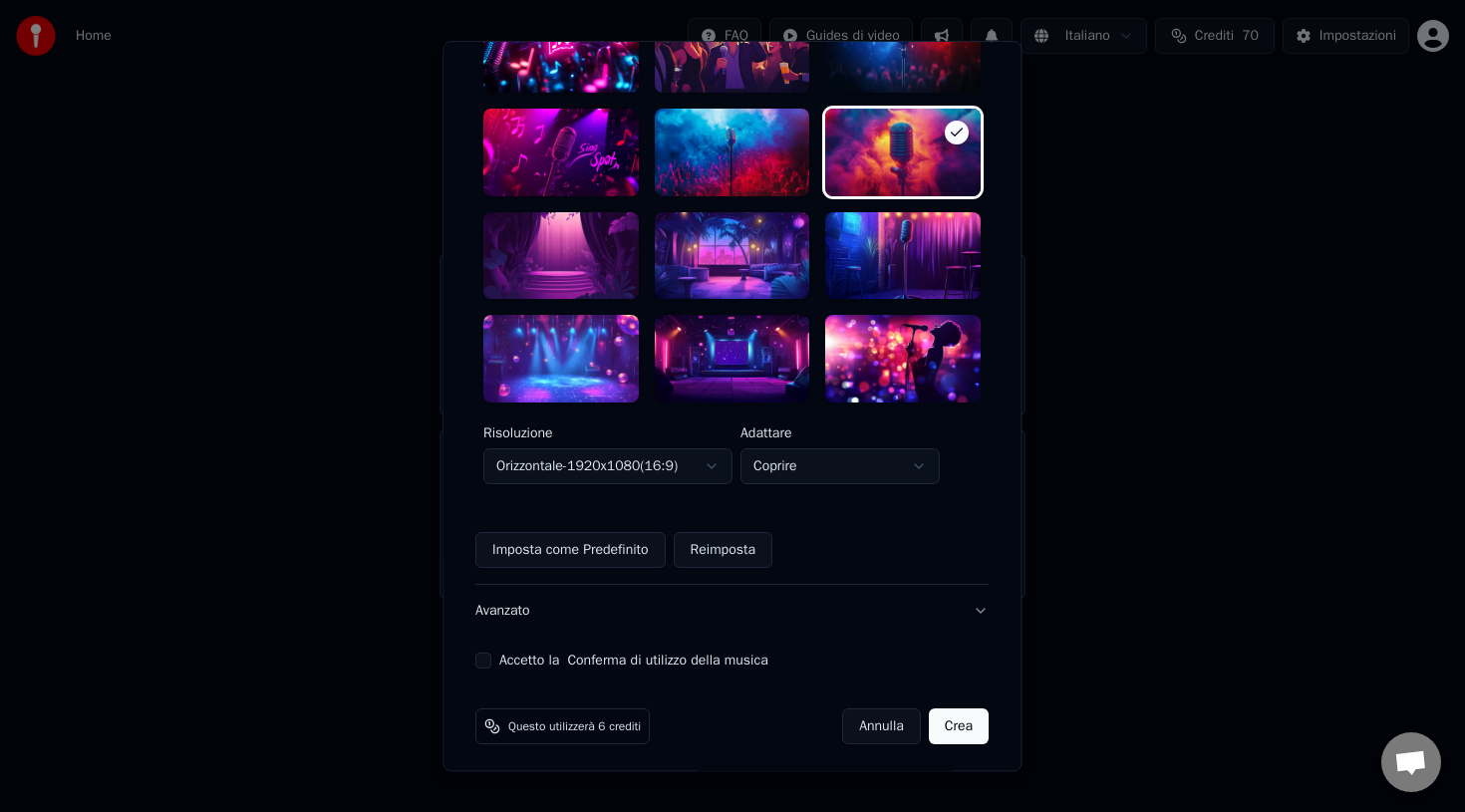 scroll, scrollTop: 501, scrollLeft: 0, axis: vertical 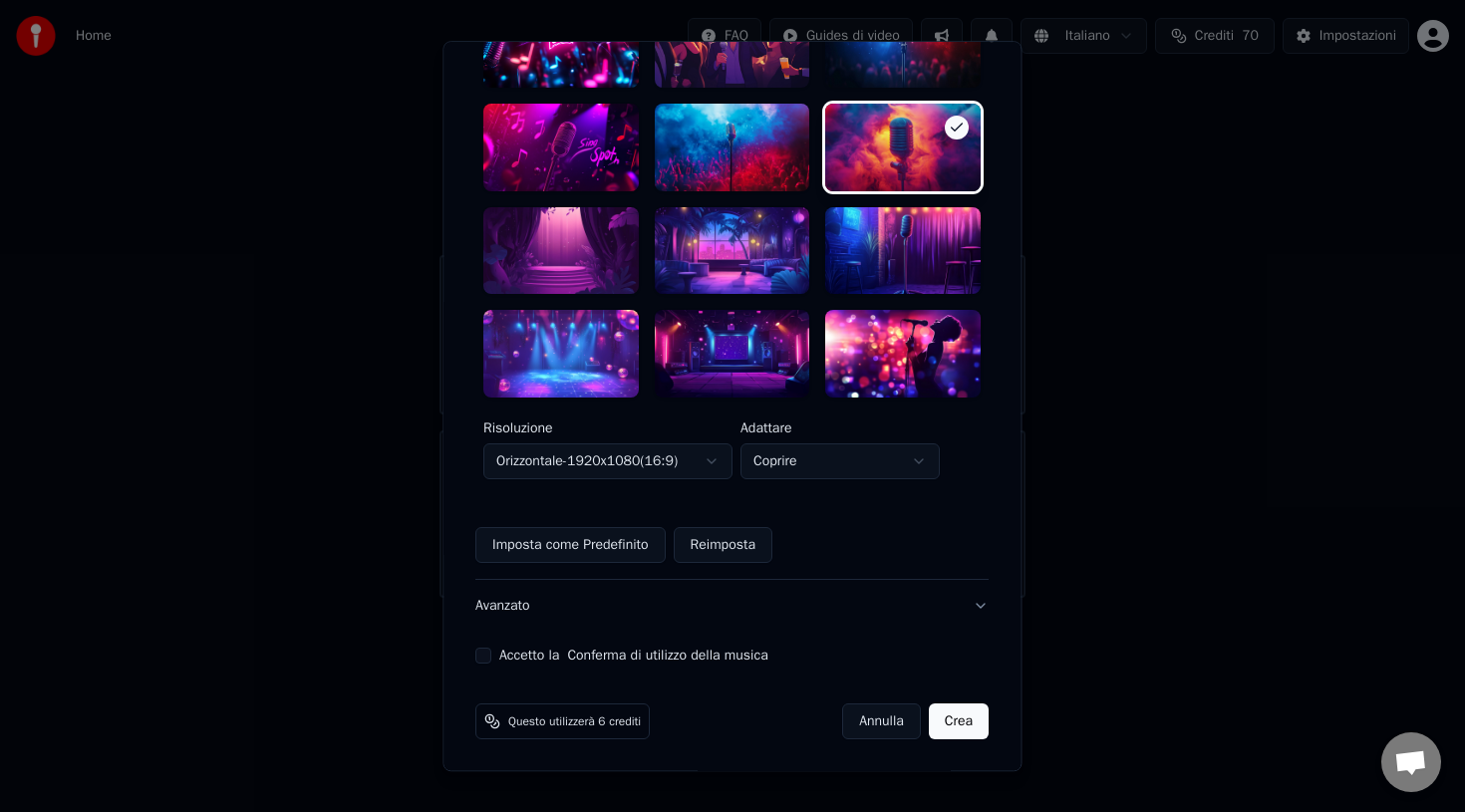 click on "Accetto la   Conferma di utilizzo della musica" at bounding box center (483, 656) 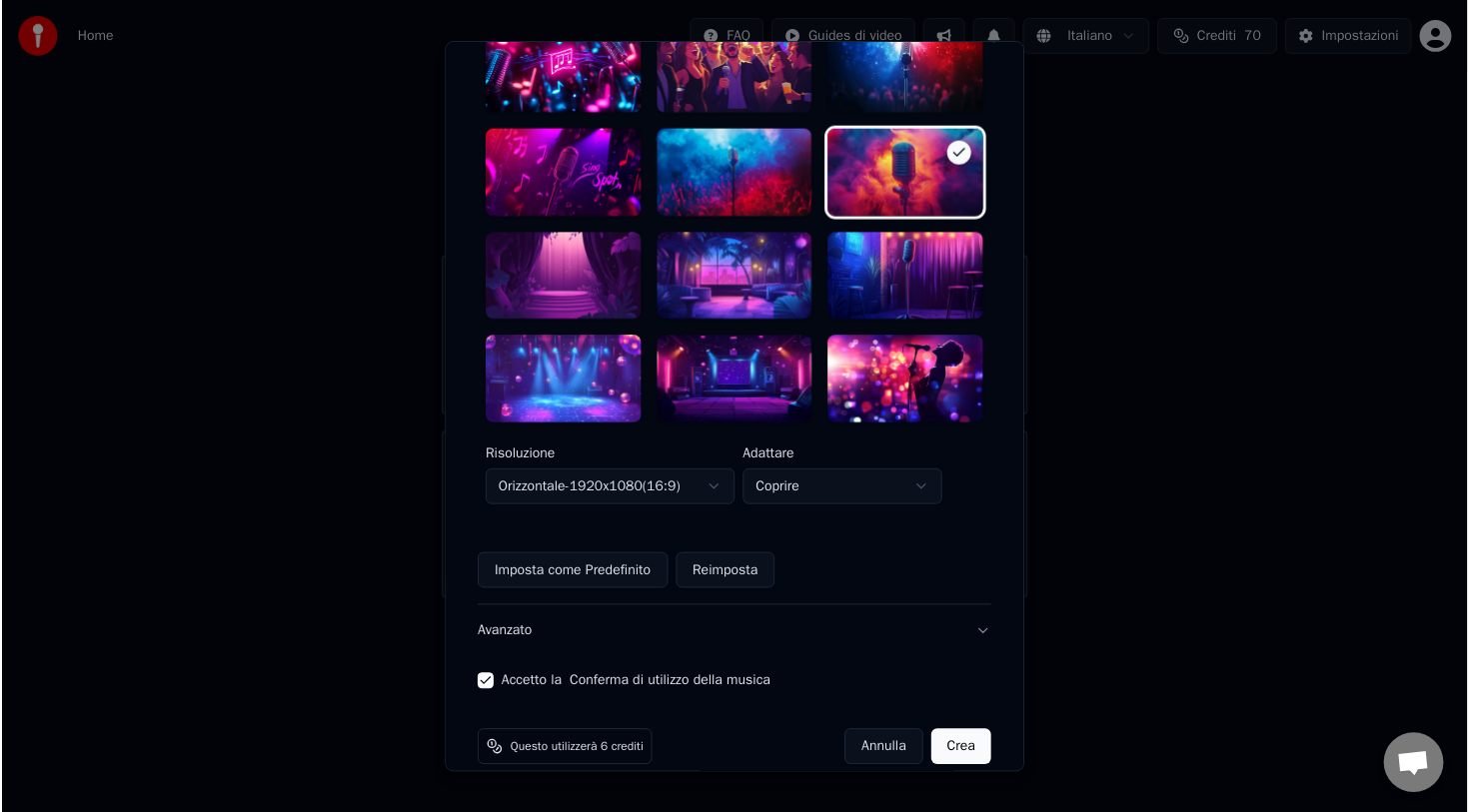 scroll, scrollTop: 502, scrollLeft: 0, axis: vertical 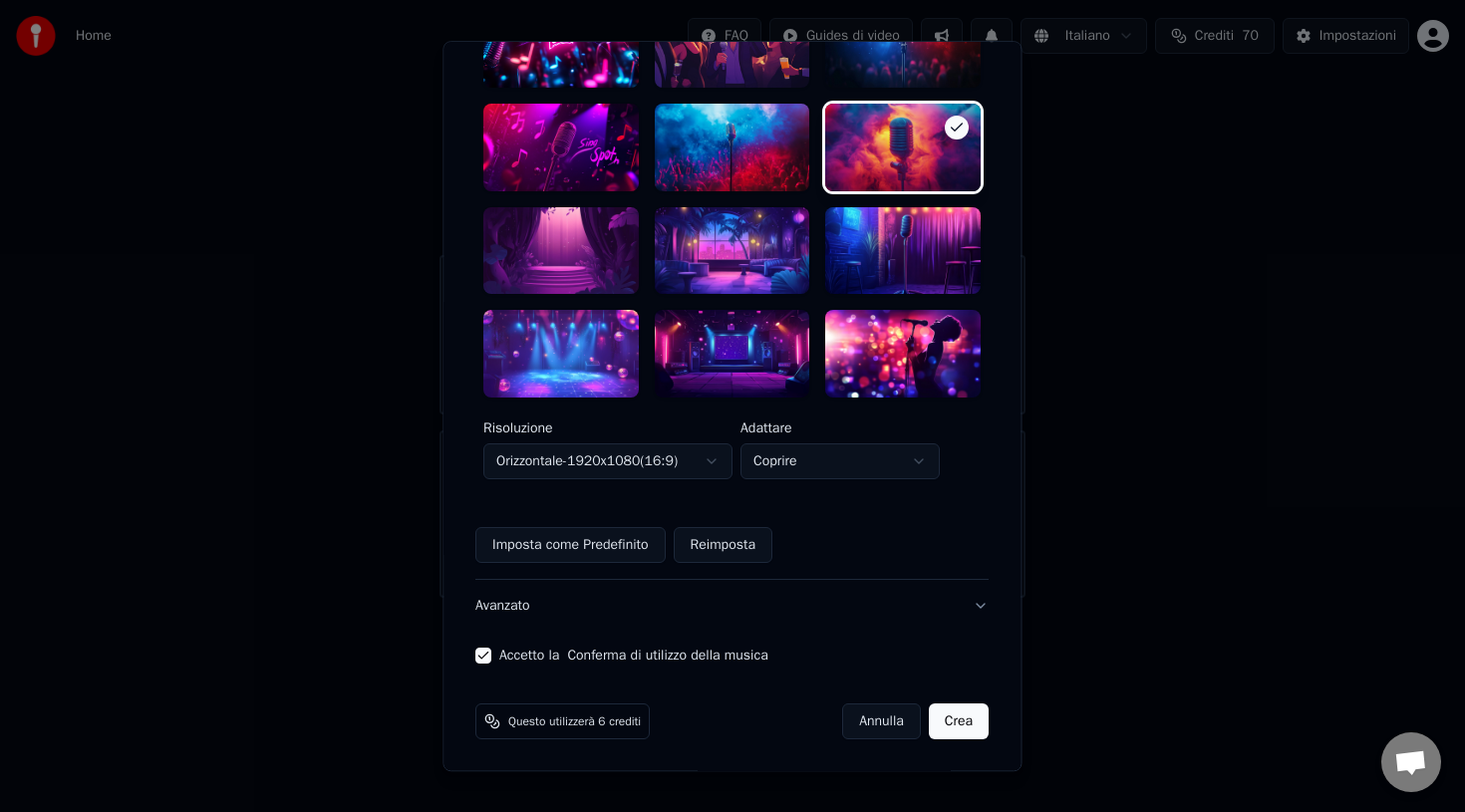 click on "Crea" at bounding box center [959, 721] 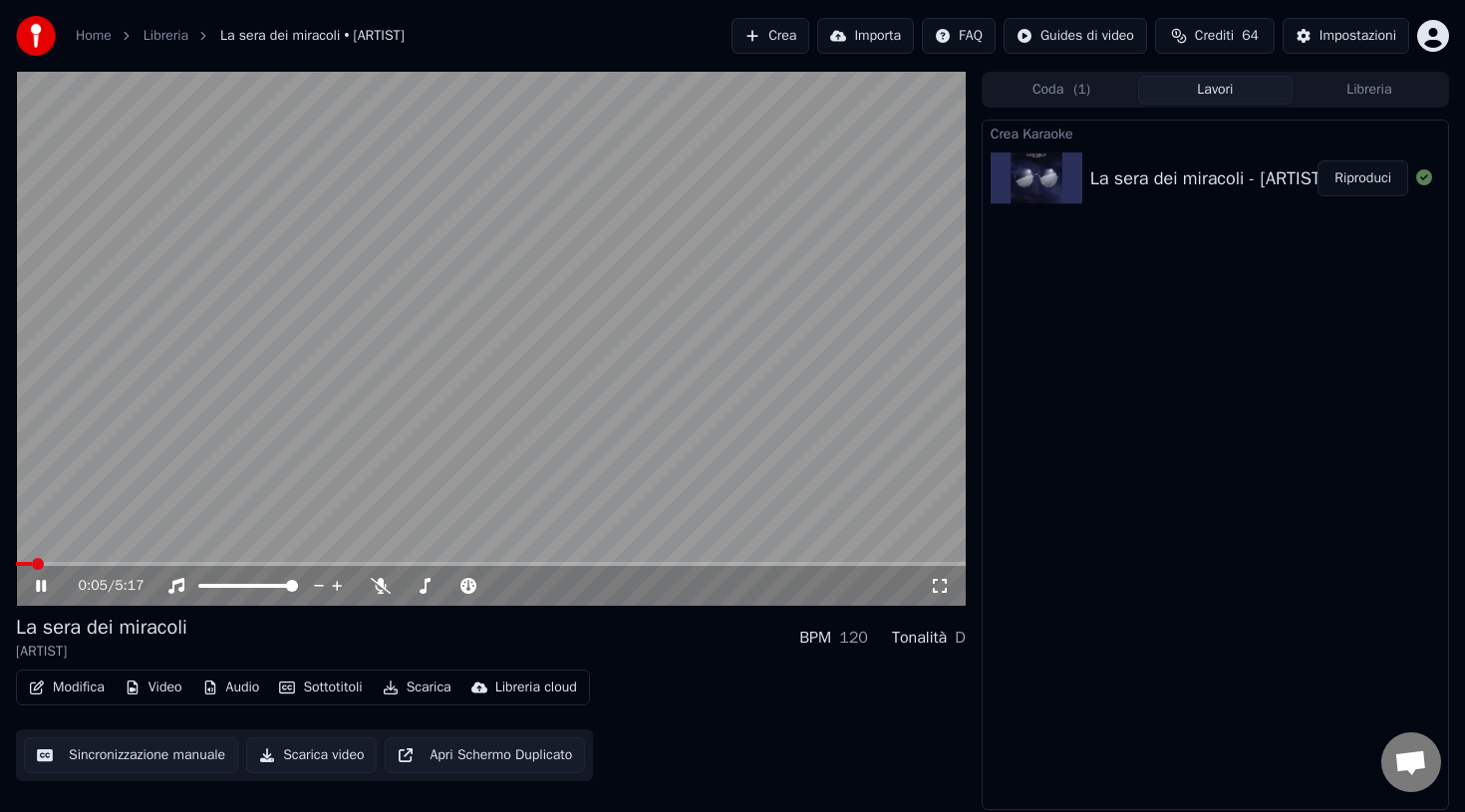 click at bounding box center [490, 339] 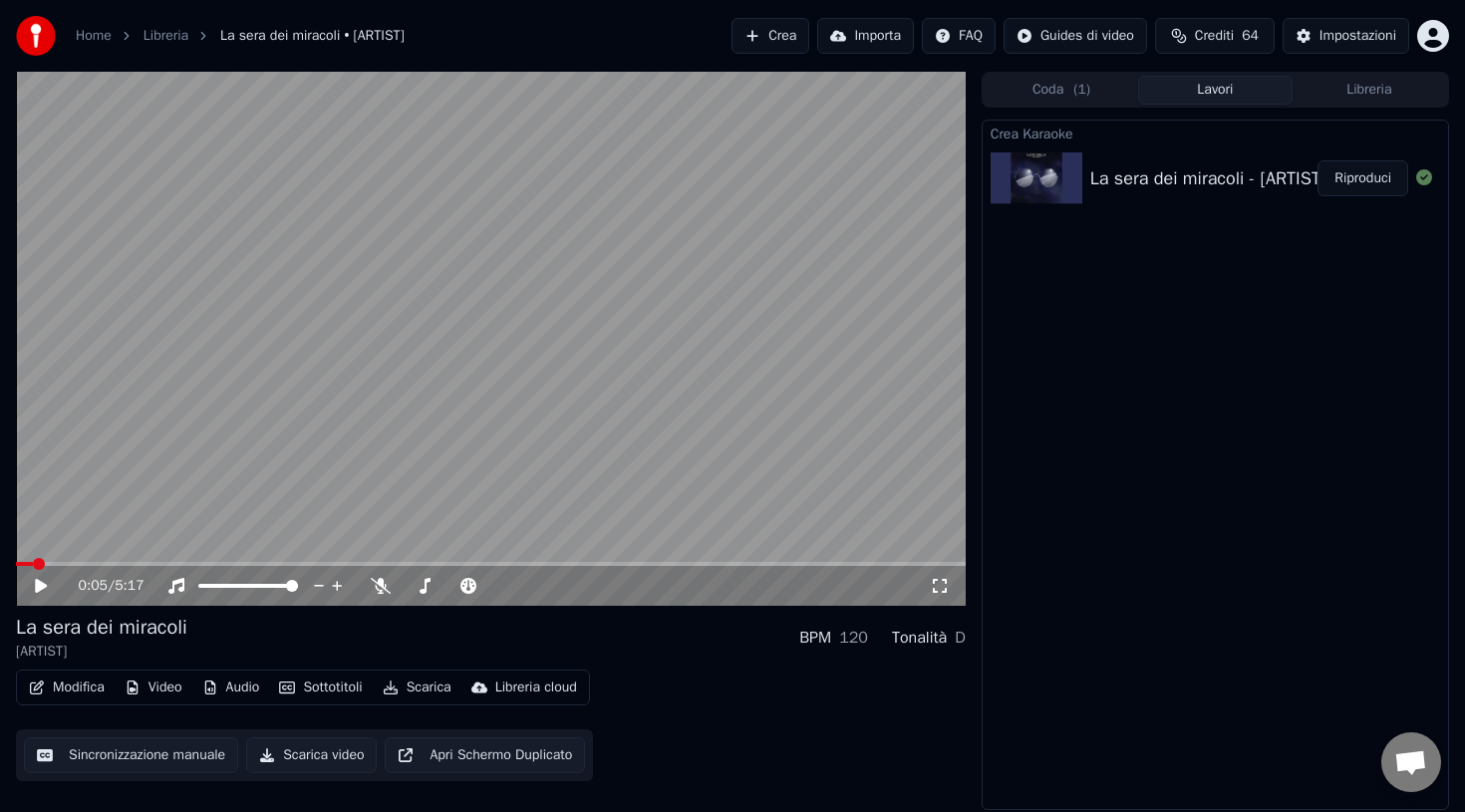 click on "Modifica" at bounding box center [67, 687] 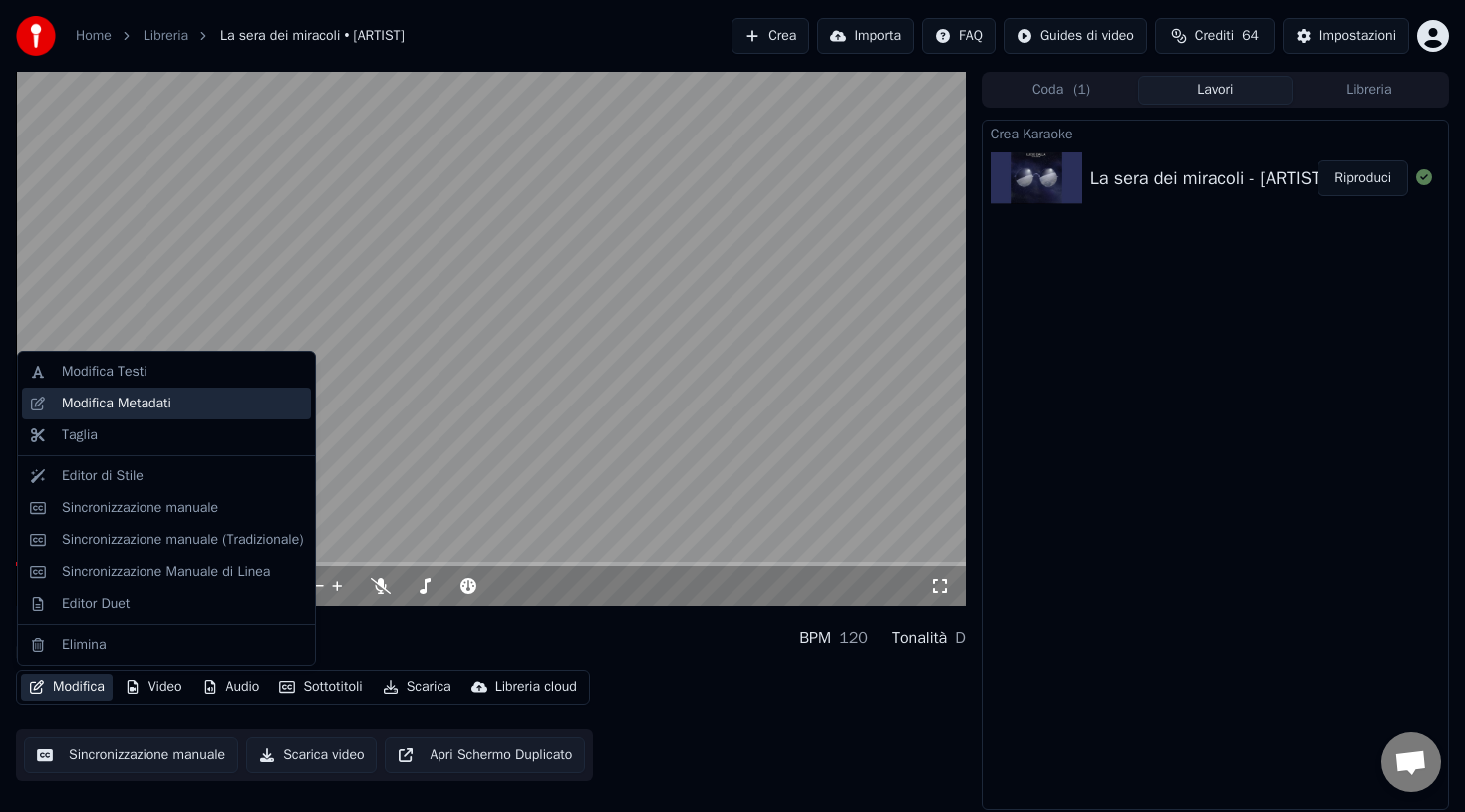 click on "Modifica Metadati" at bounding box center (117, 404) 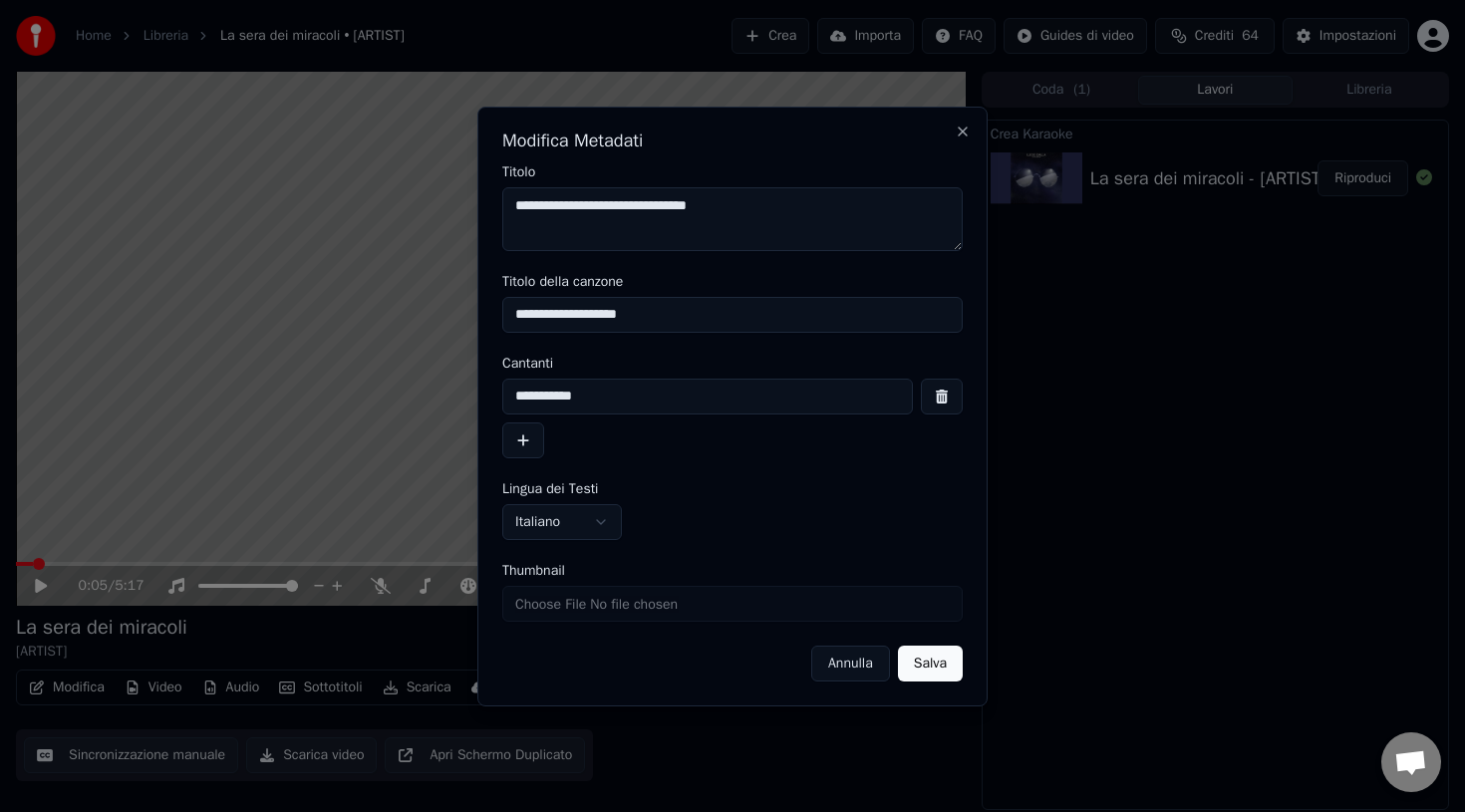click on "Salva" at bounding box center [930, 664] 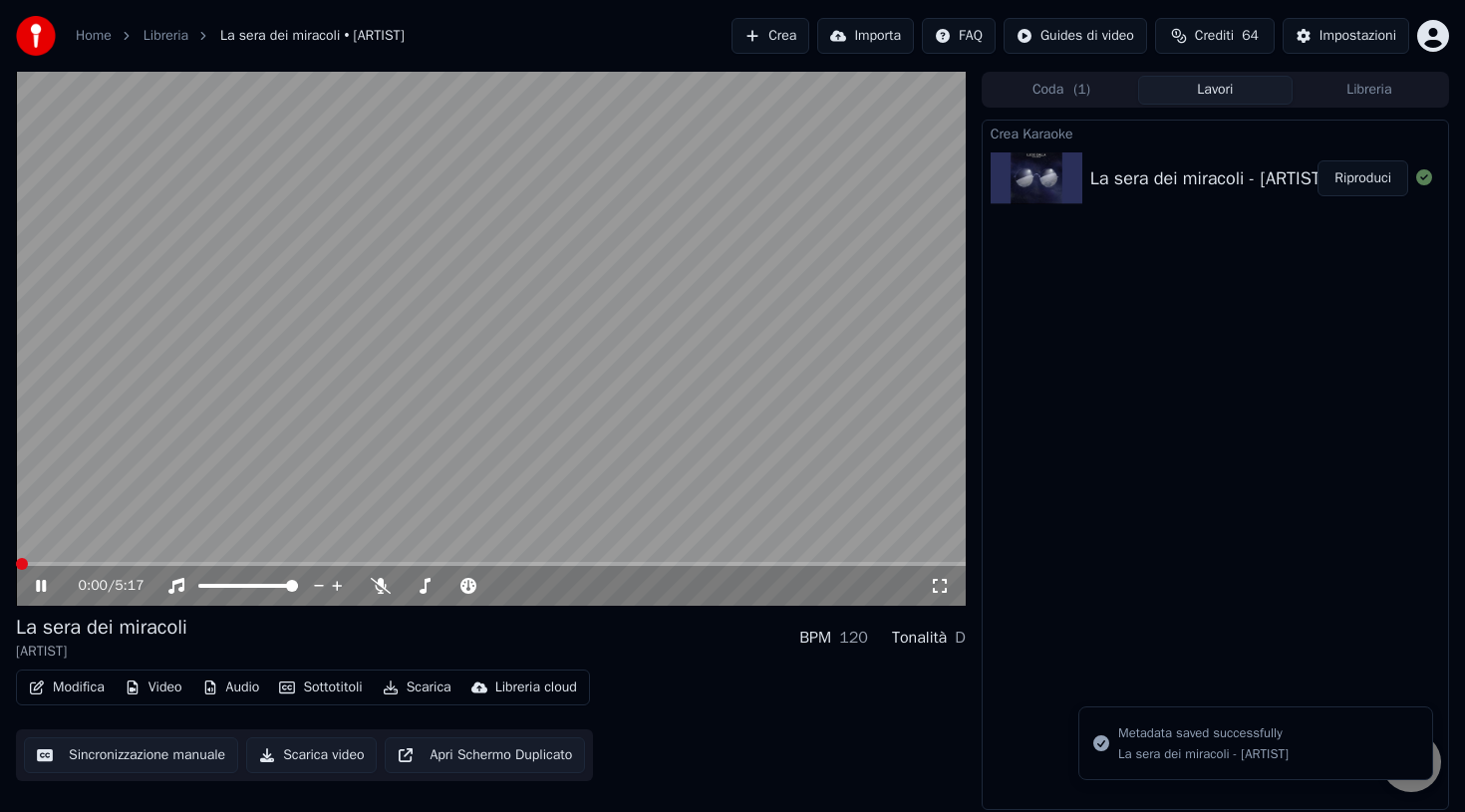 click at bounding box center [22, 564] 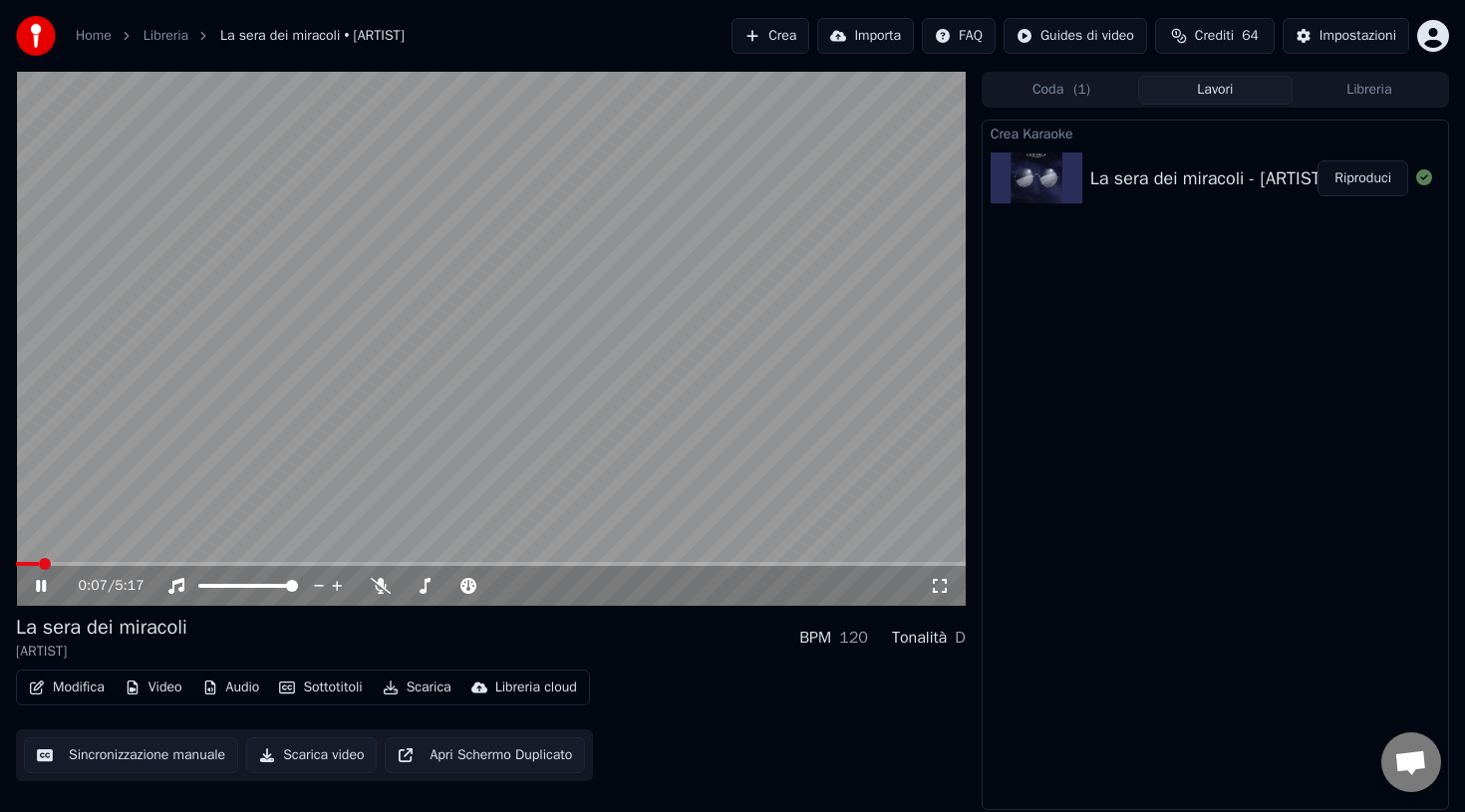 click on "Video" at bounding box center [153, 687] 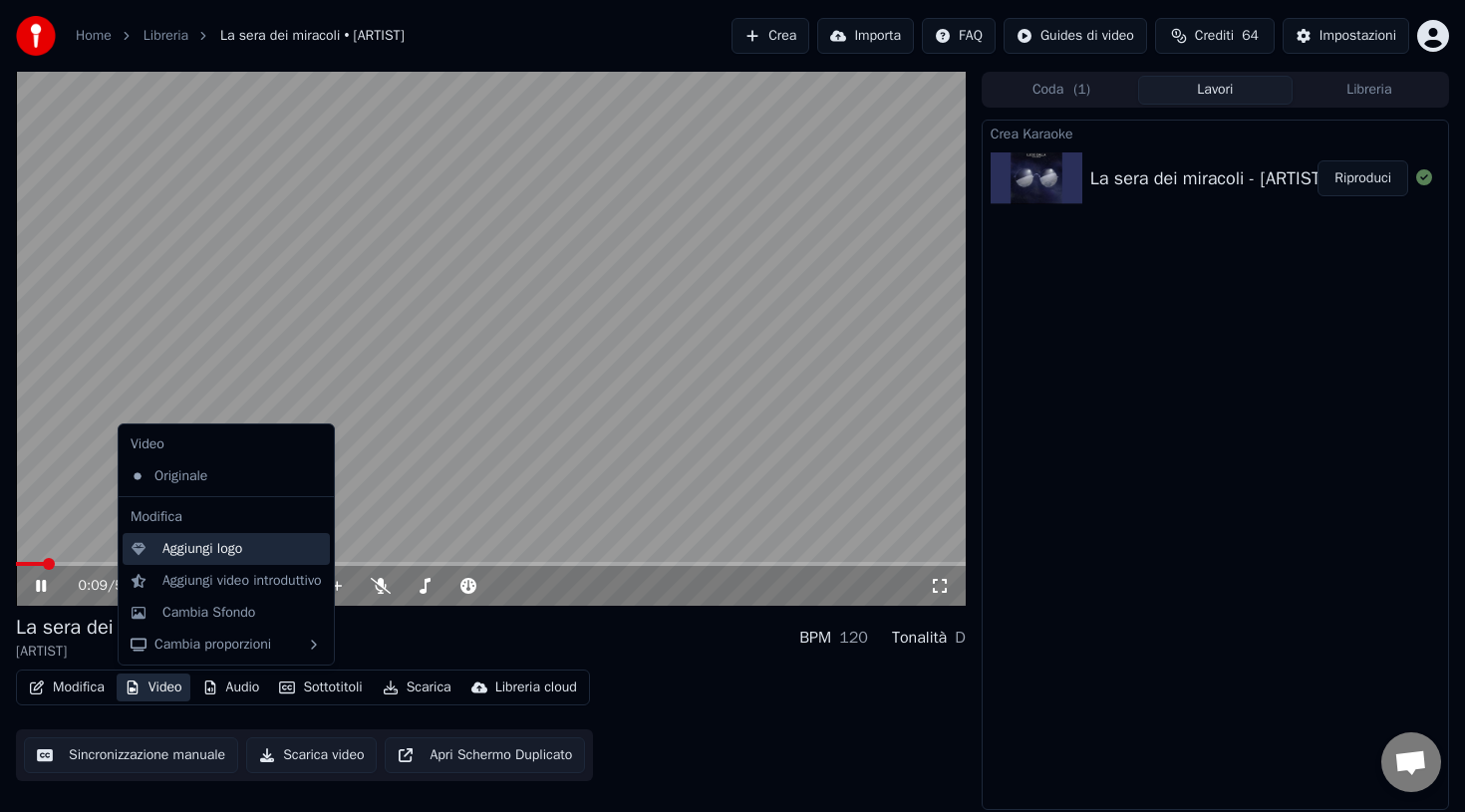 click on "Aggiungi logo" at bounding box center (202, 549) 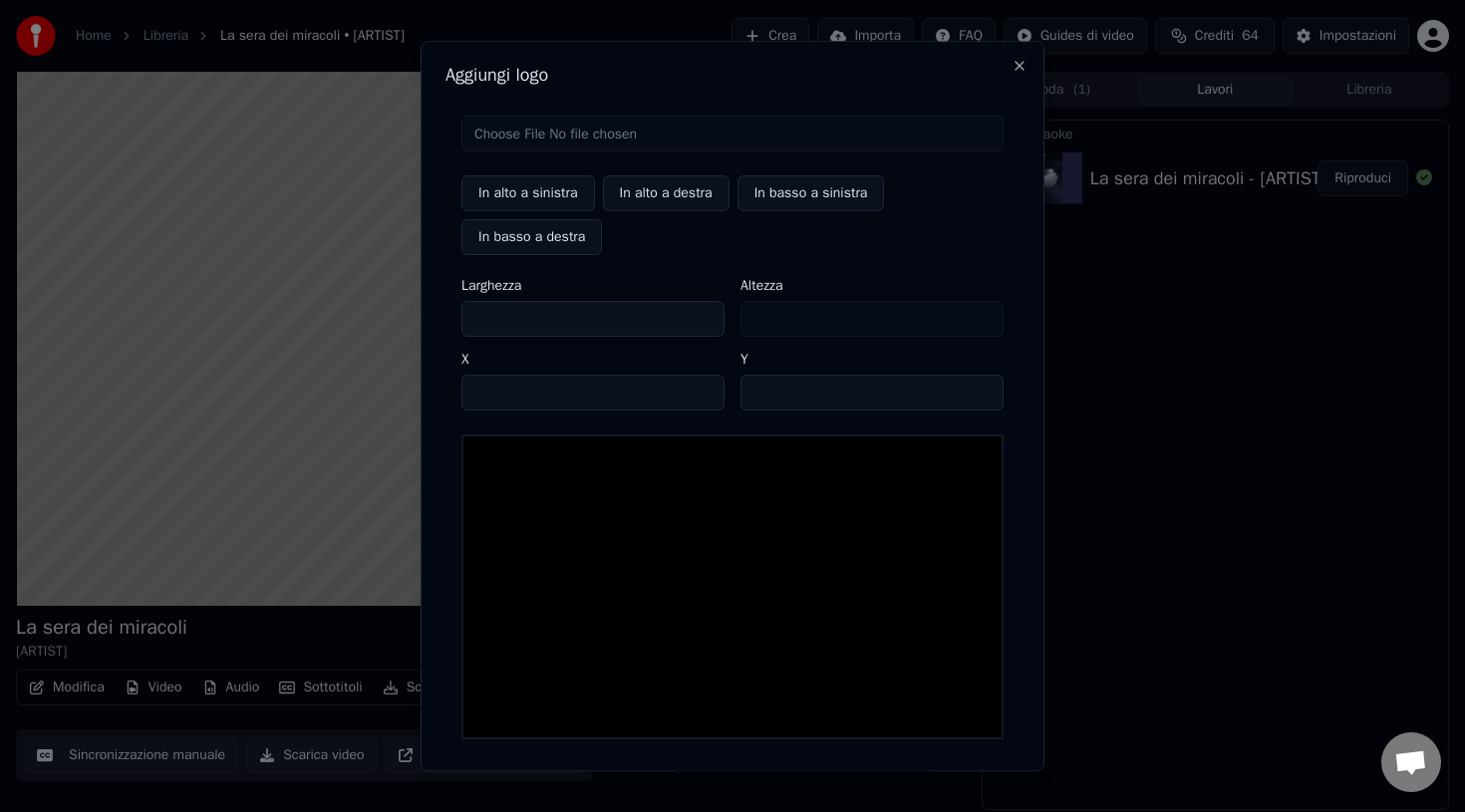 click at bounding box center [732, 134] 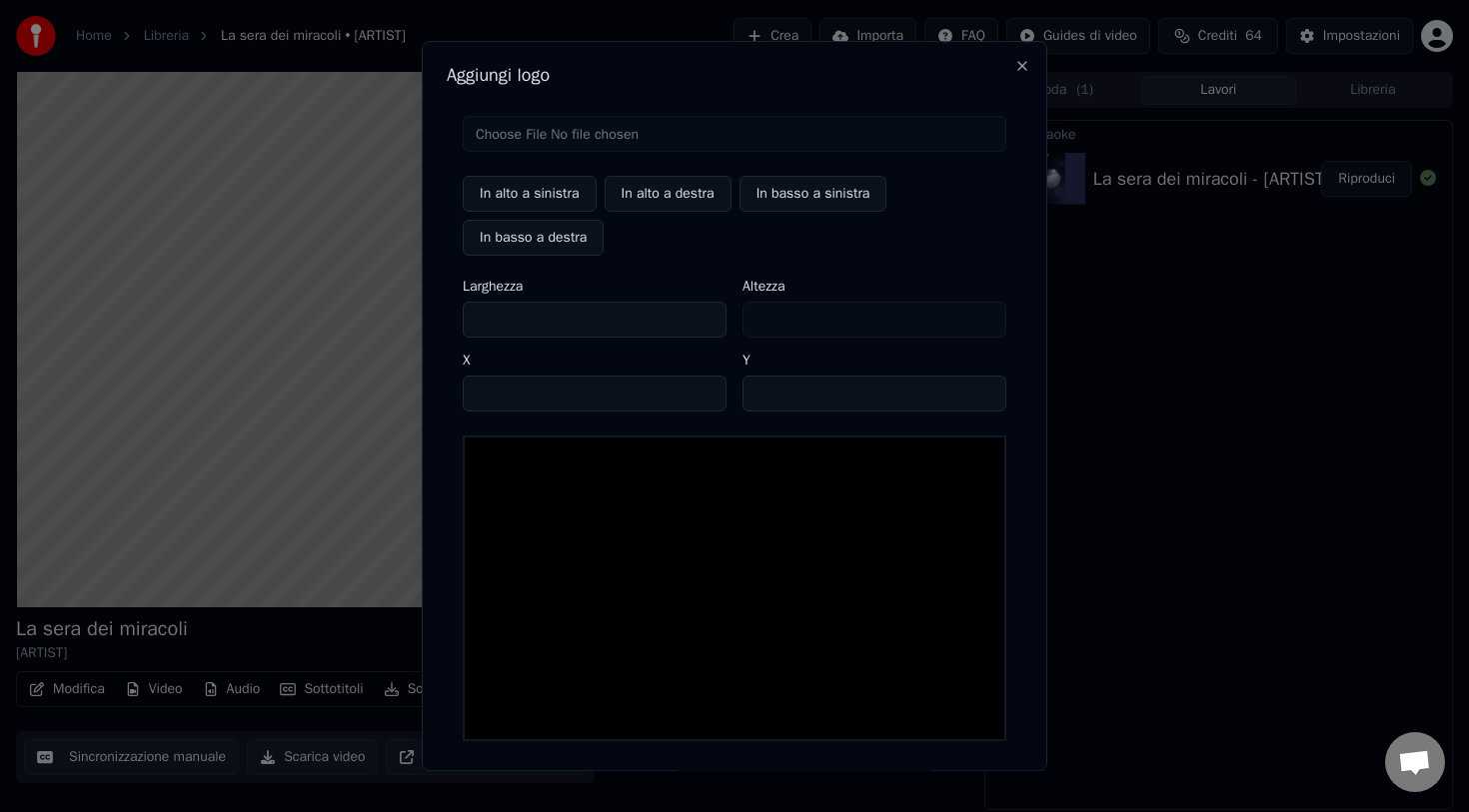type on "**********" 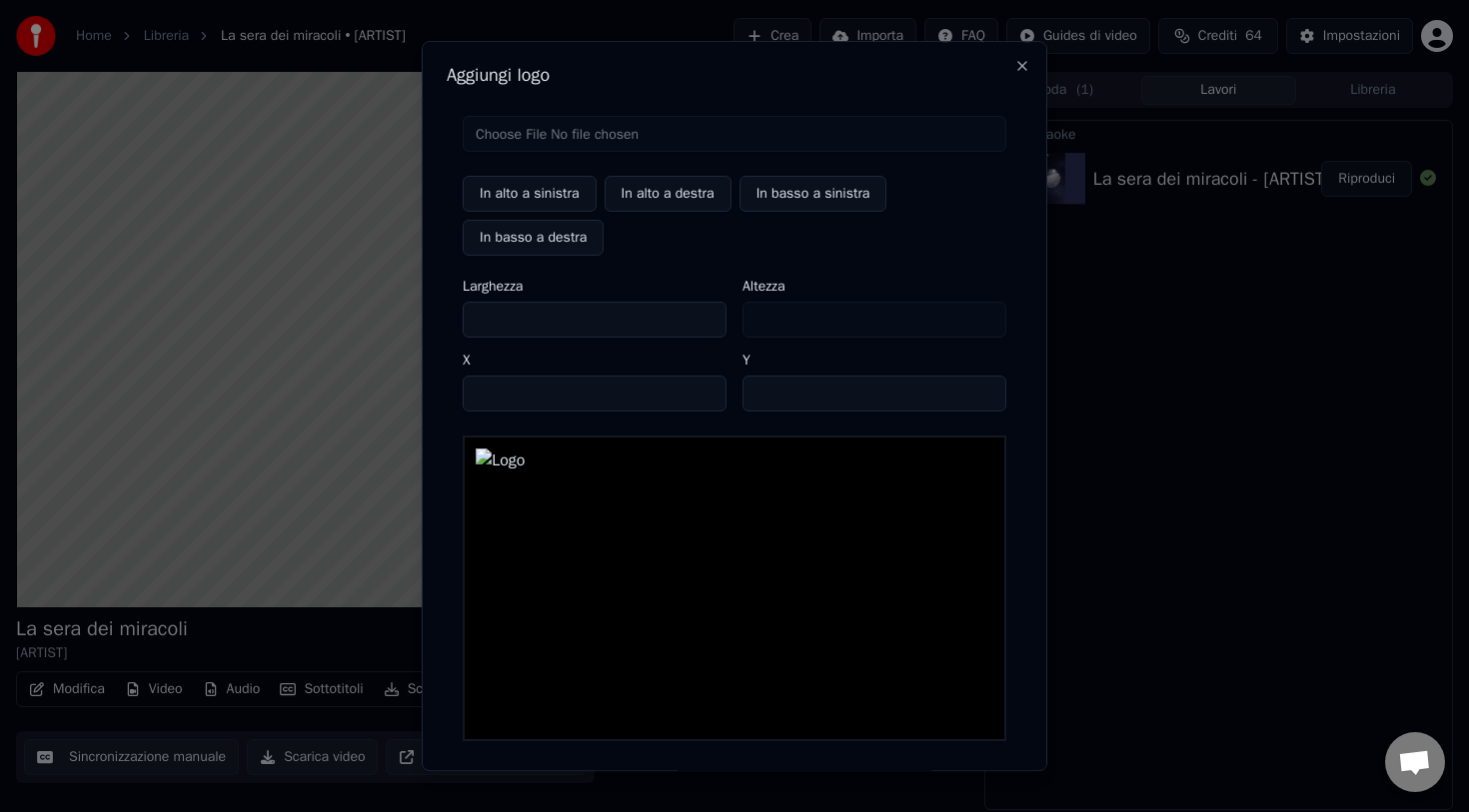 type on "***" 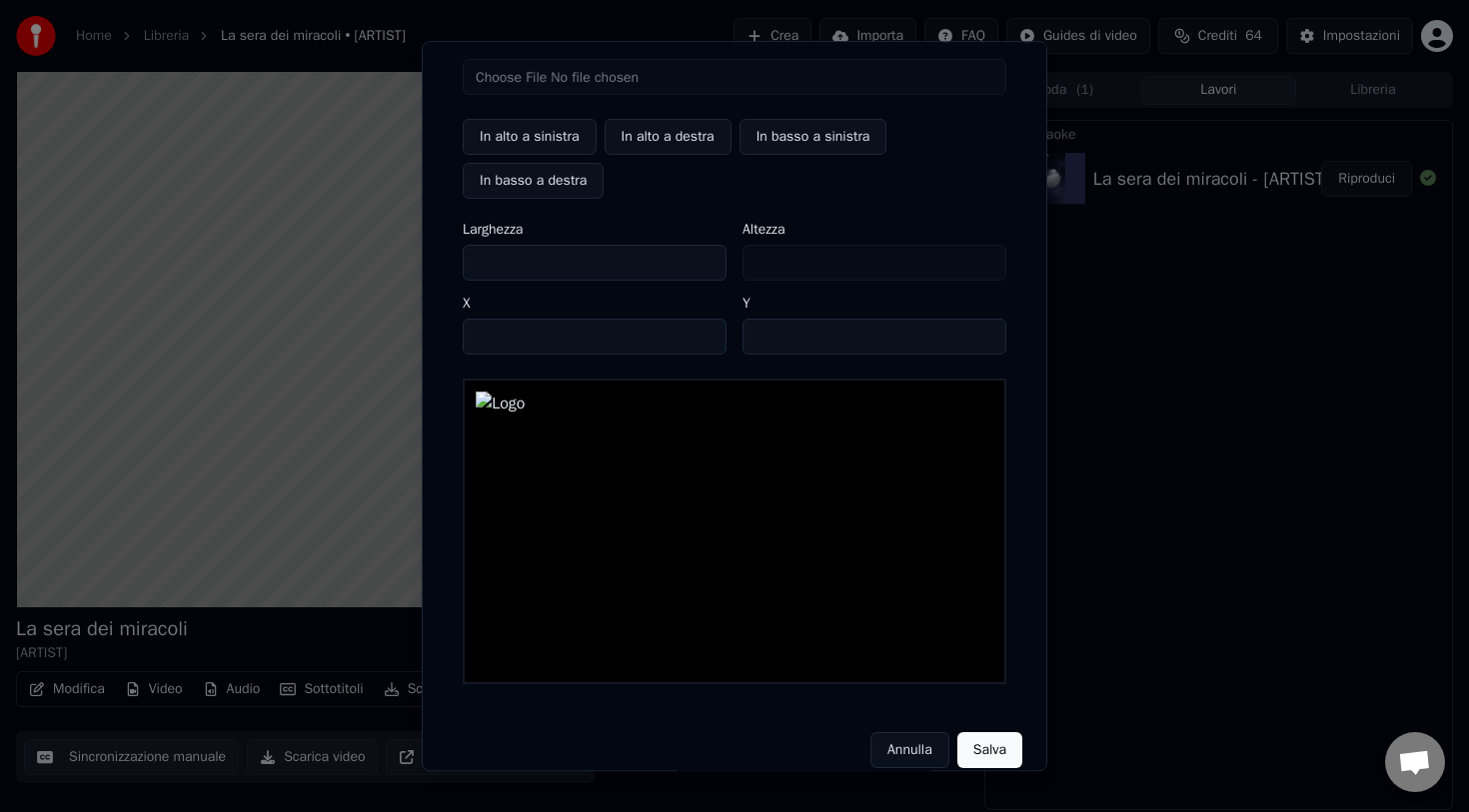 scroll, scrollTop: 78, scrollLeft: 0, axis: vertical 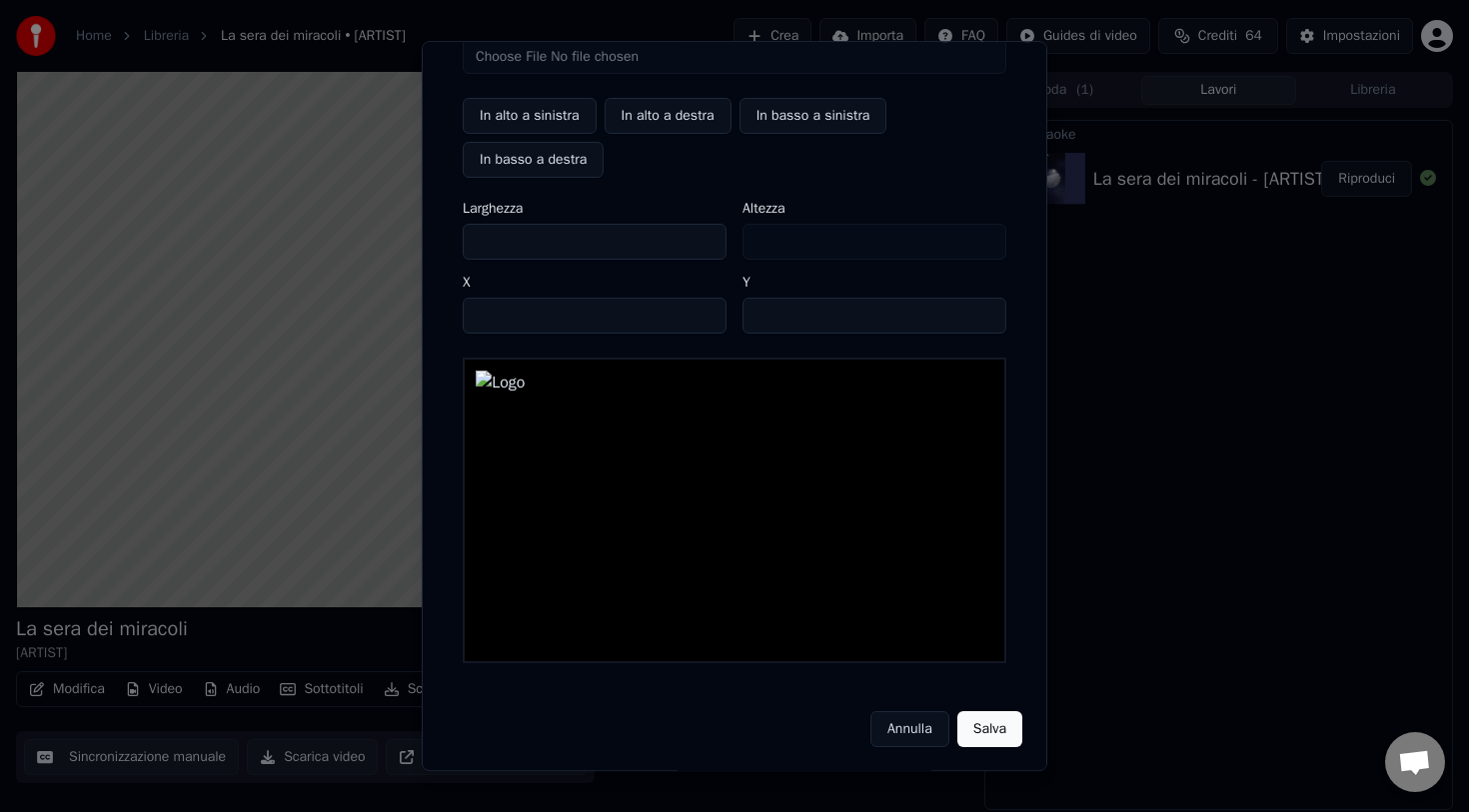 click on "Salva" at bounding box center [989, 729] 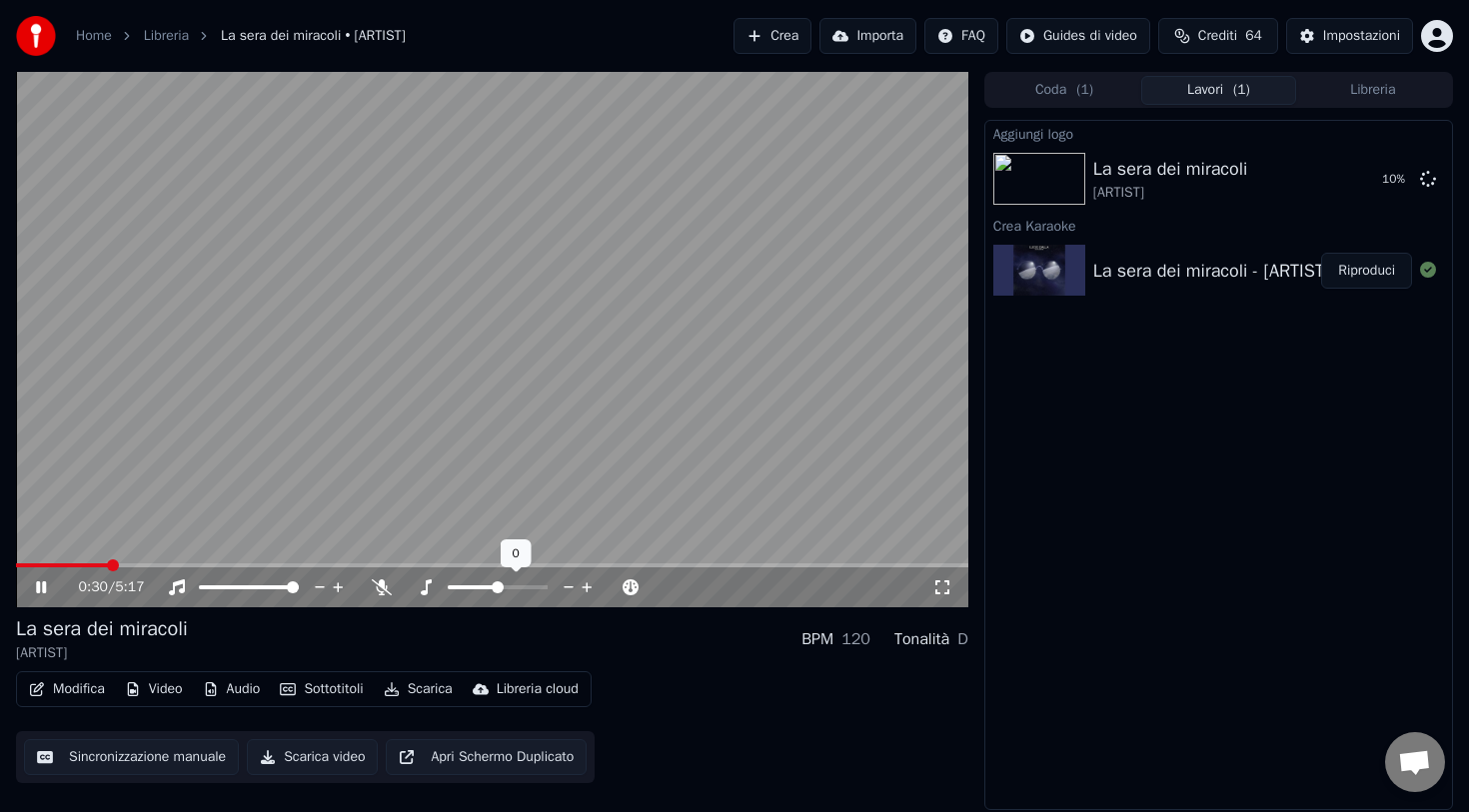 click 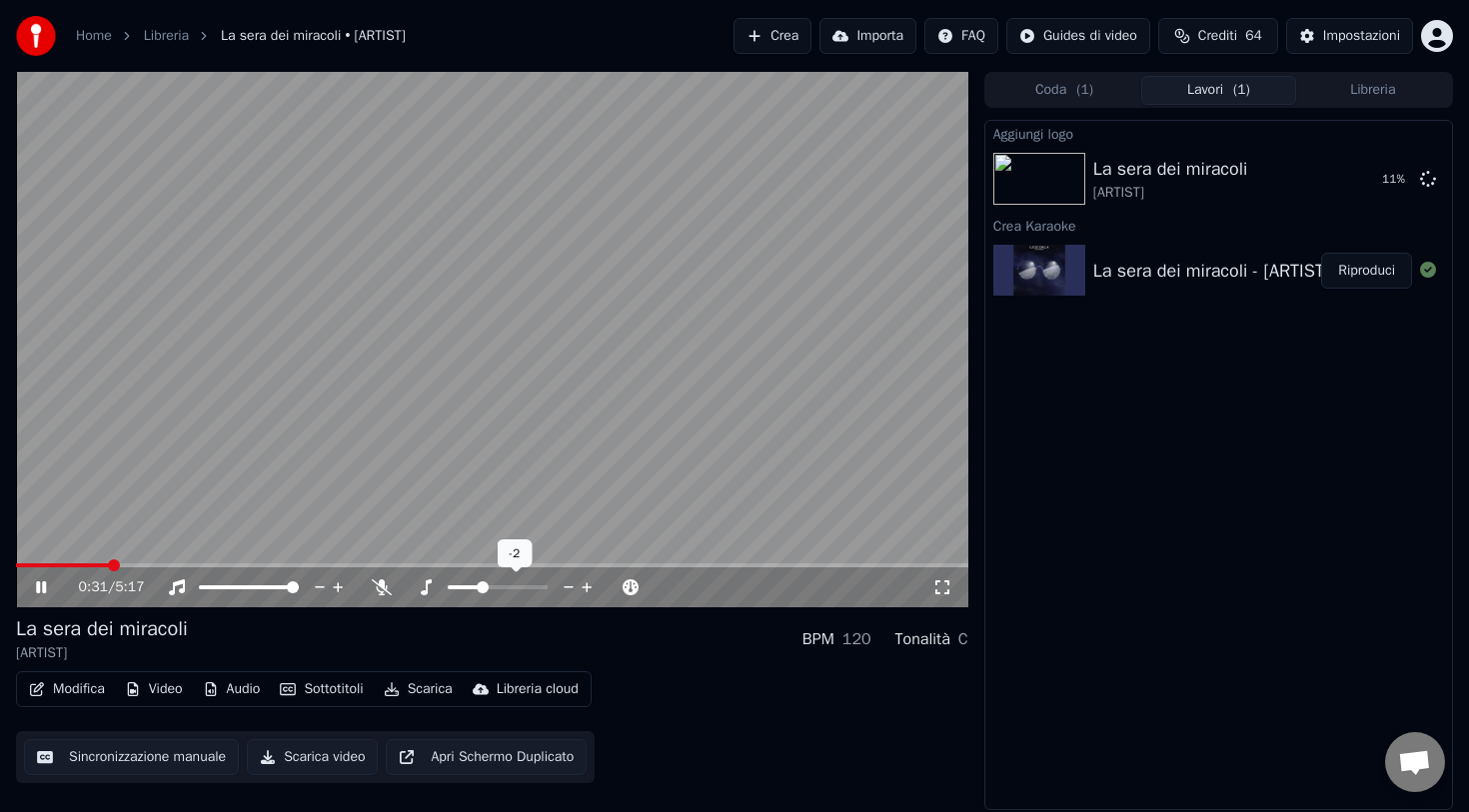 click 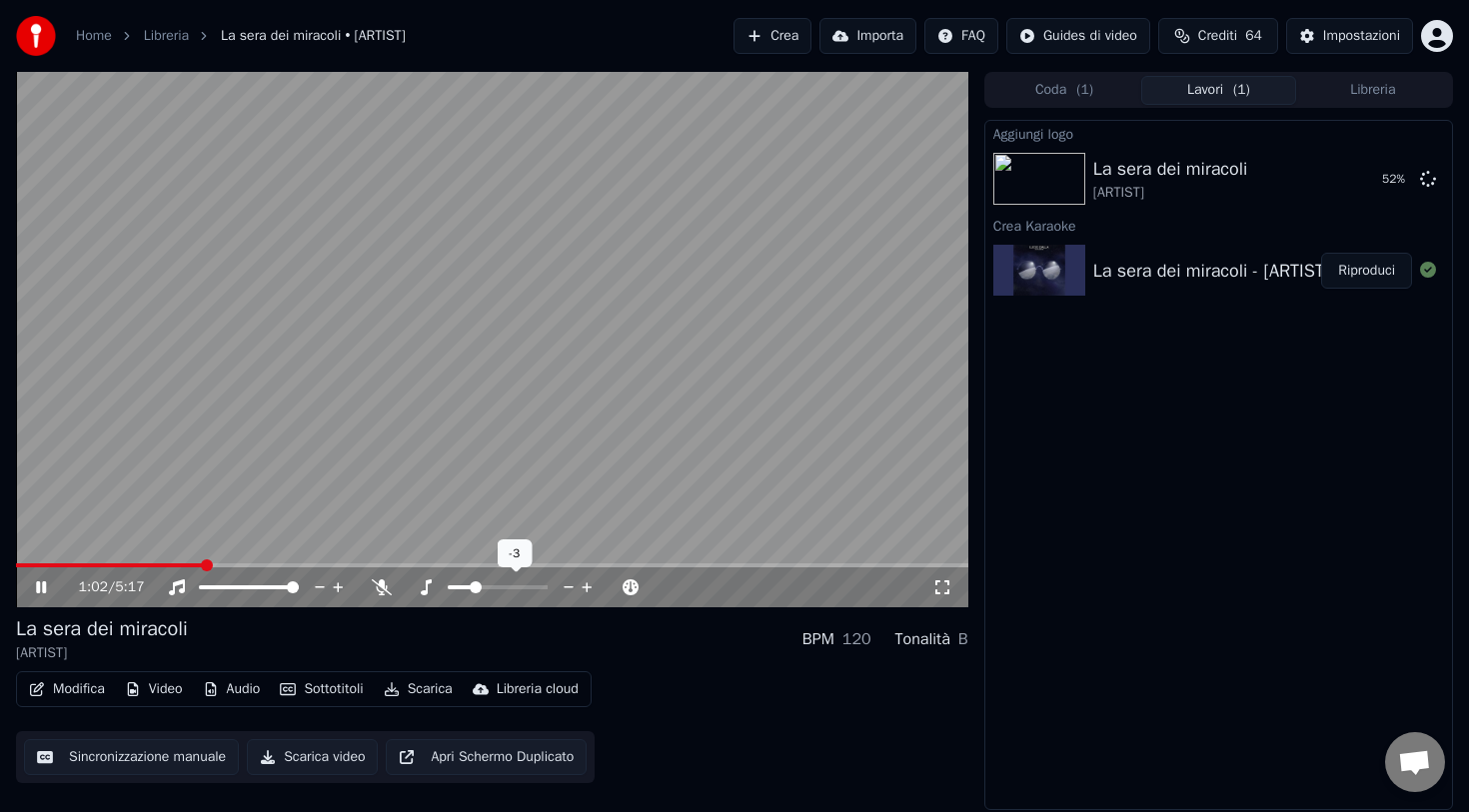 click 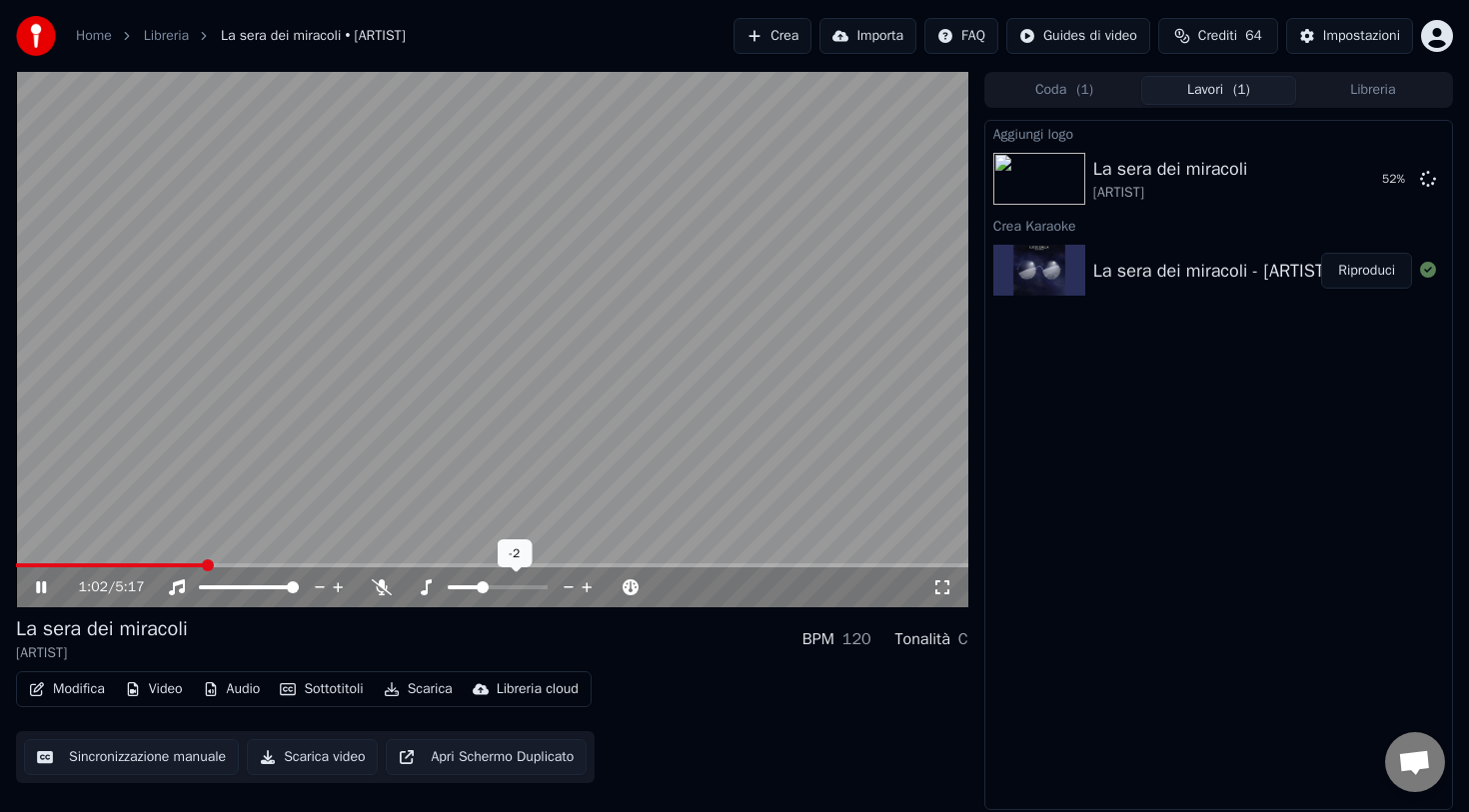 click 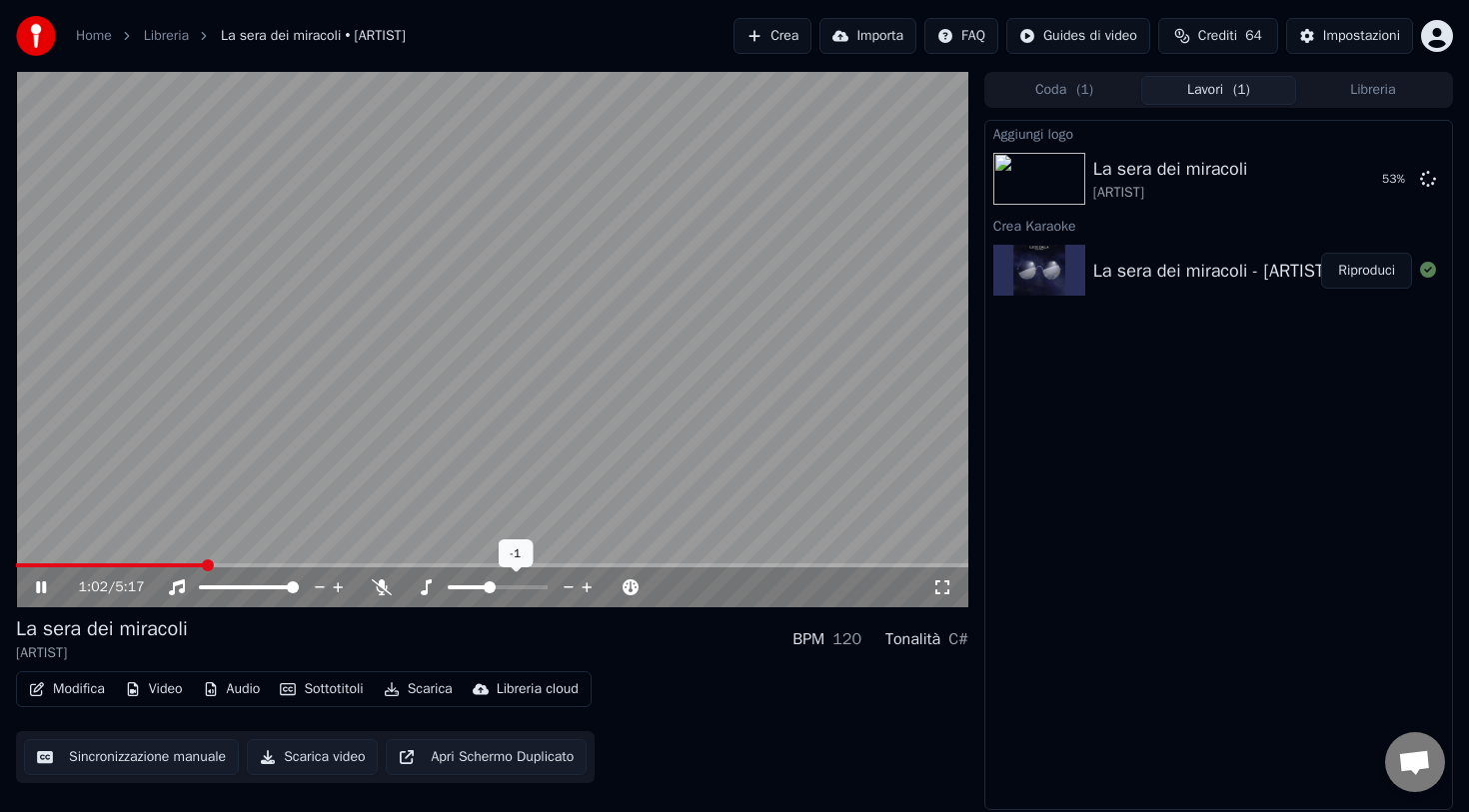 click 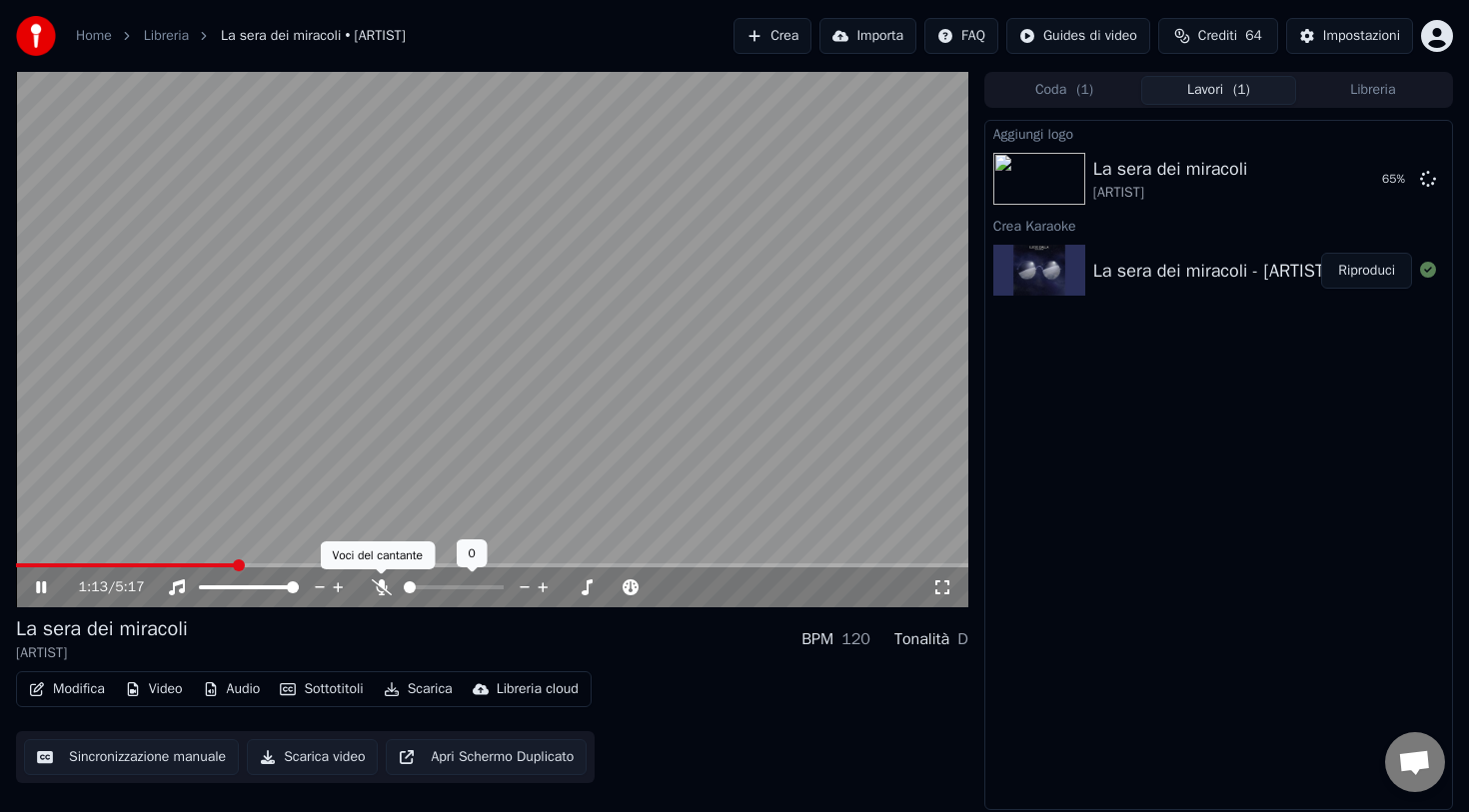 click 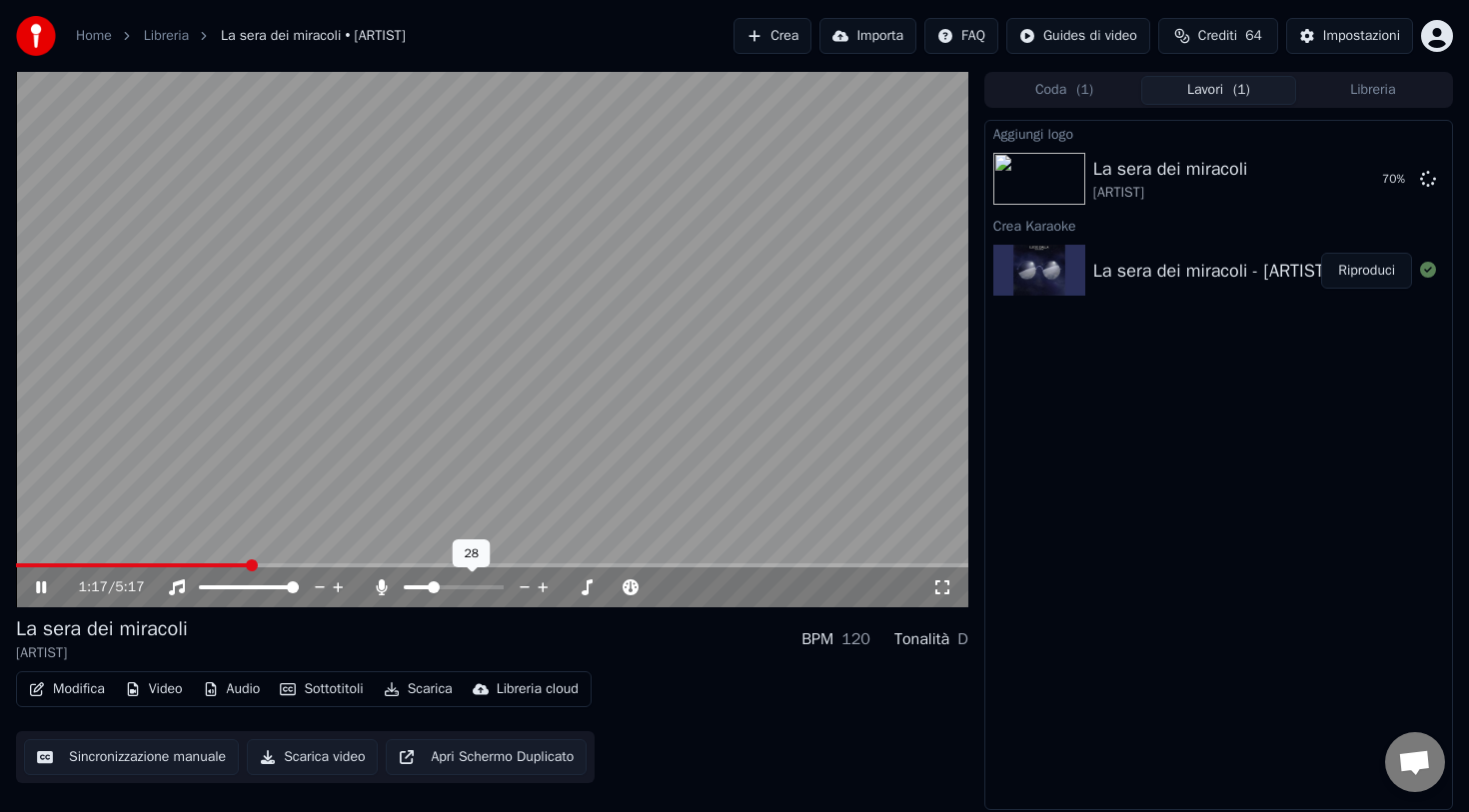 click at bounding box center [434, 587] 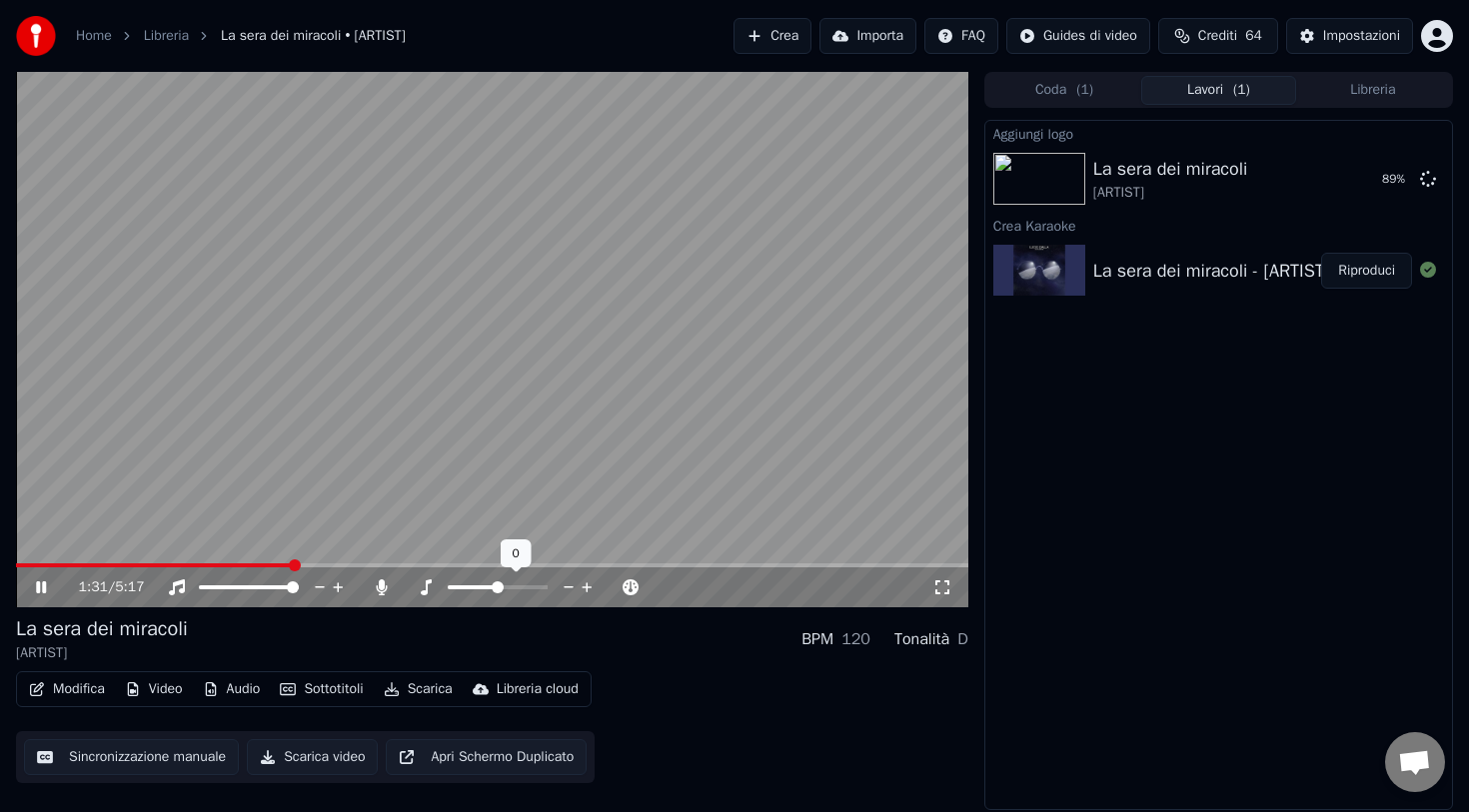 click 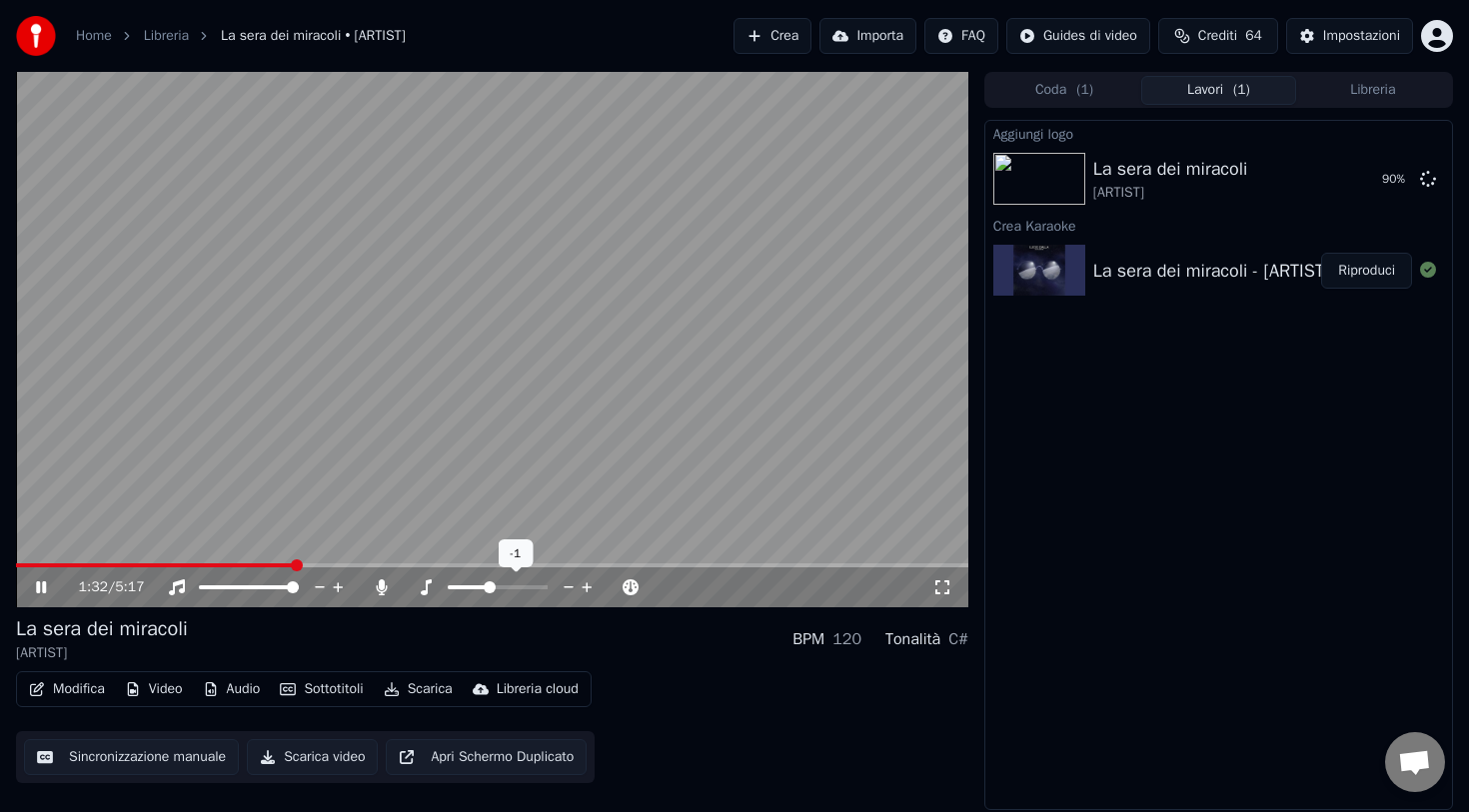 click 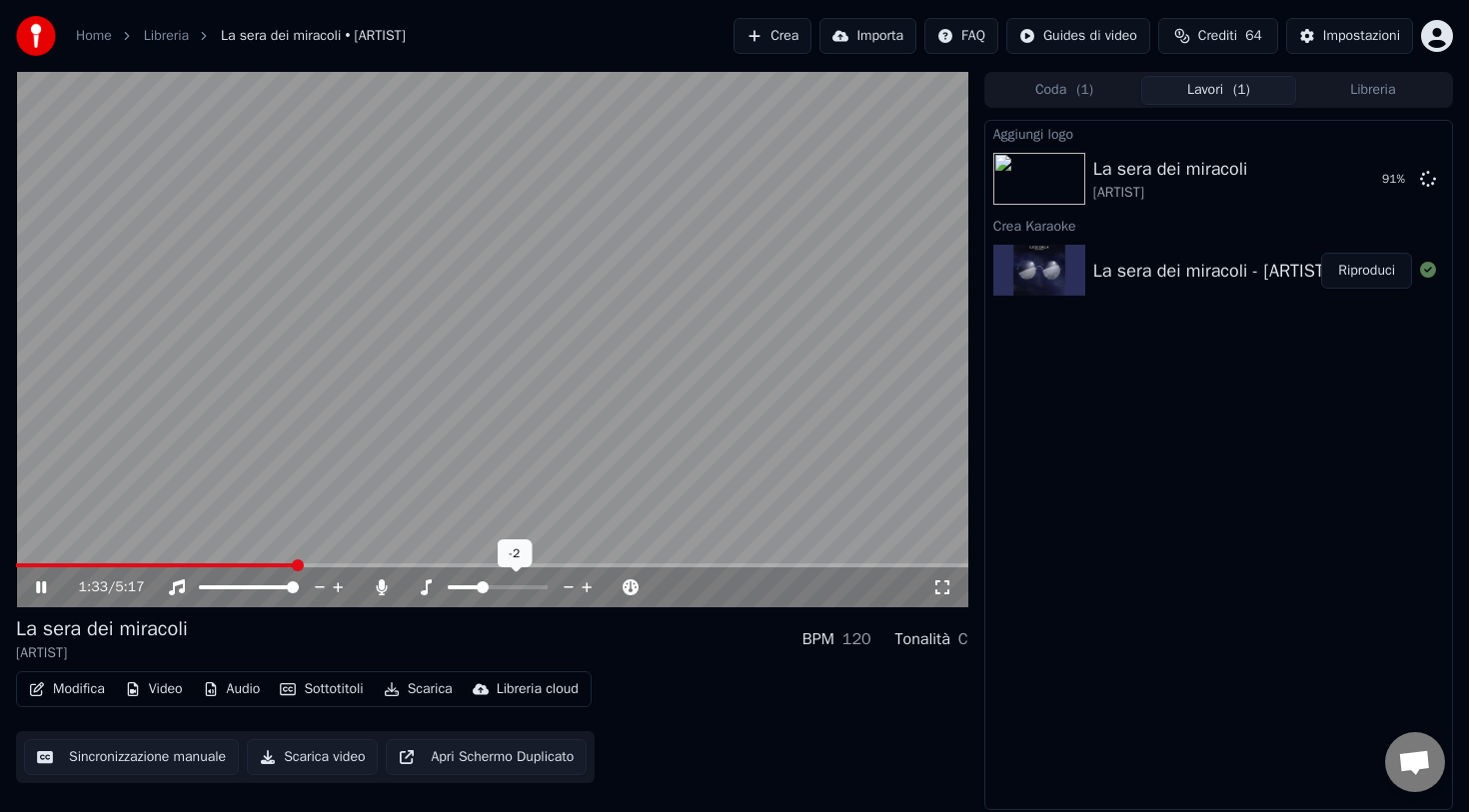 click 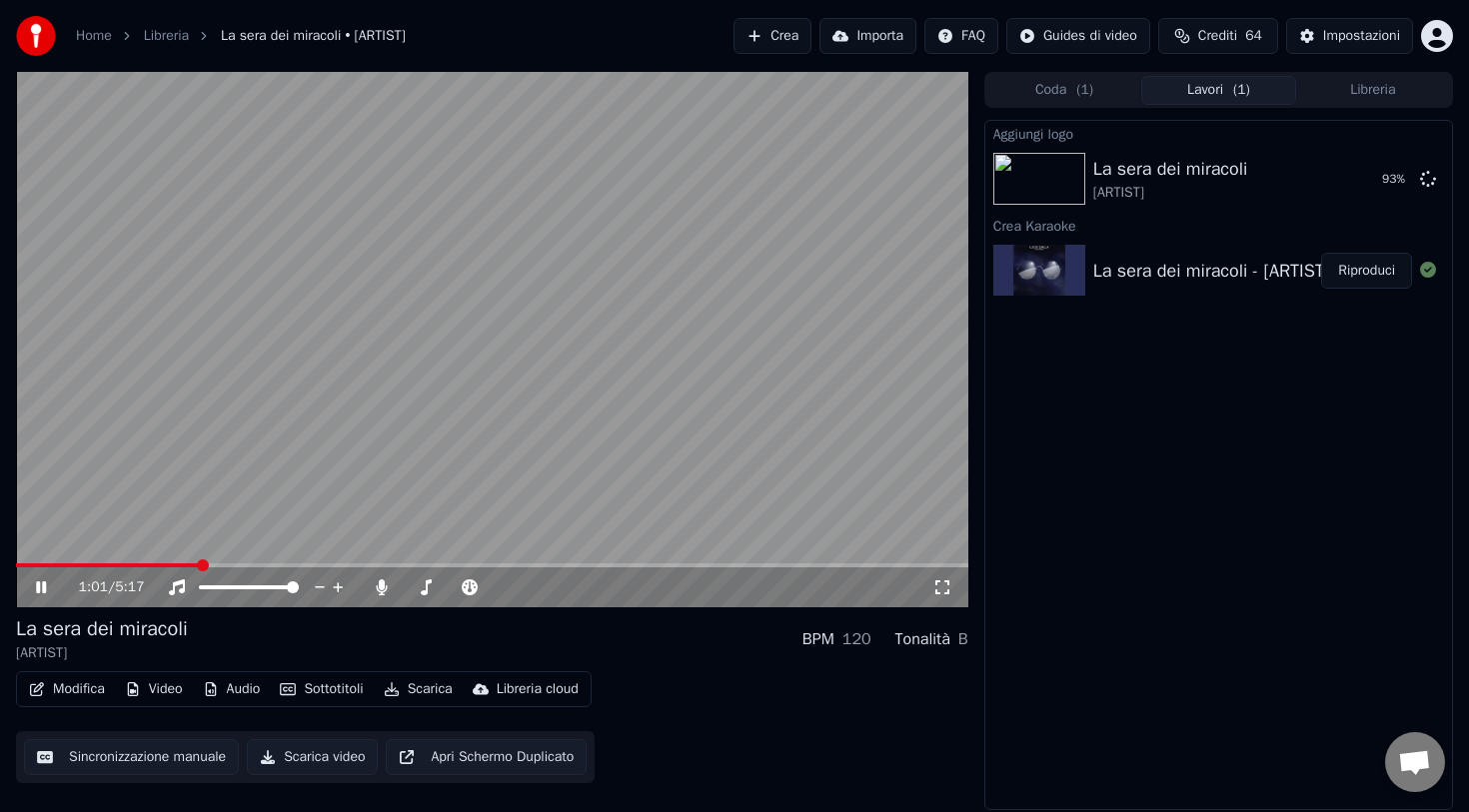 click at bounding box center (107, 565) 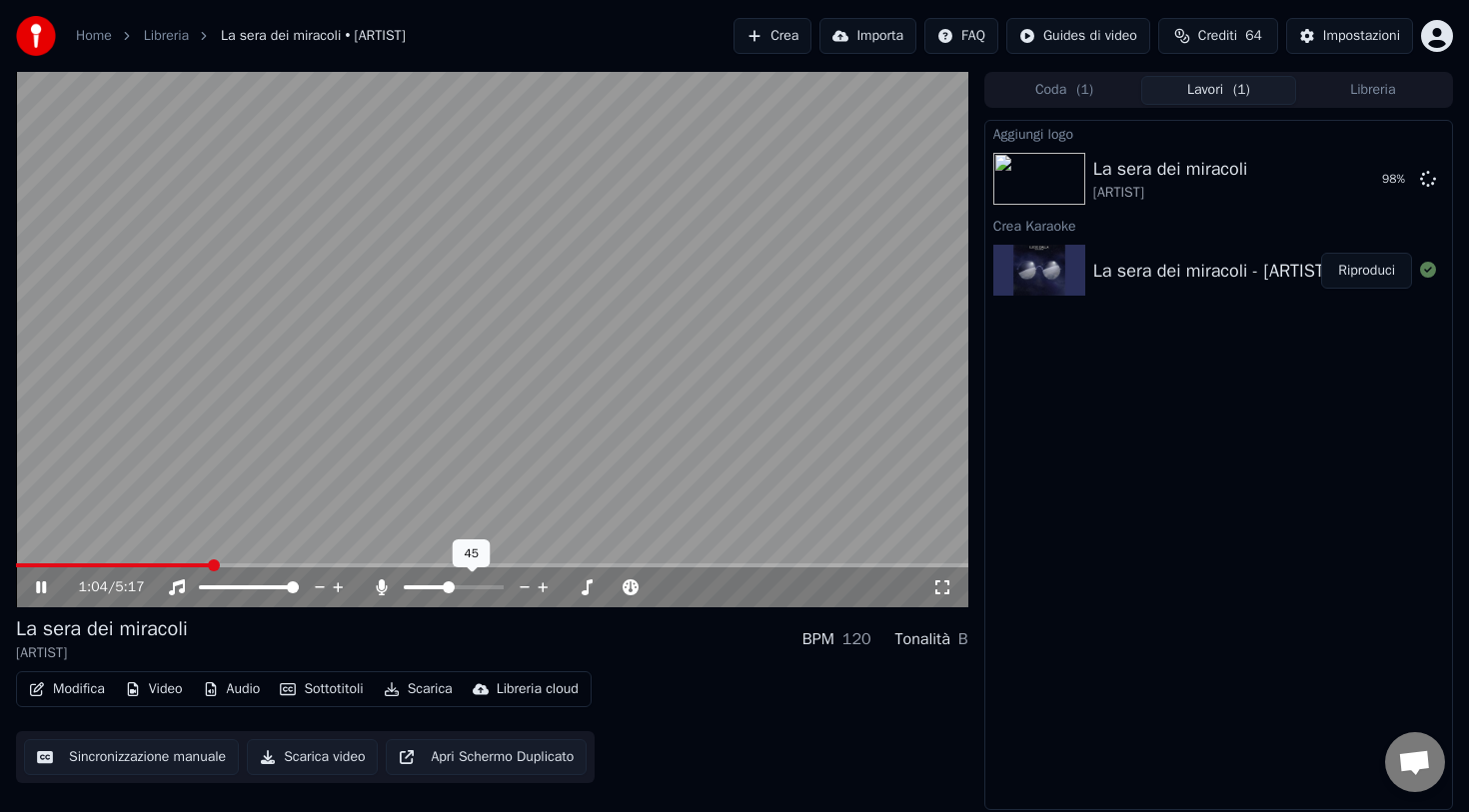 click at bounding box center [449, 587] 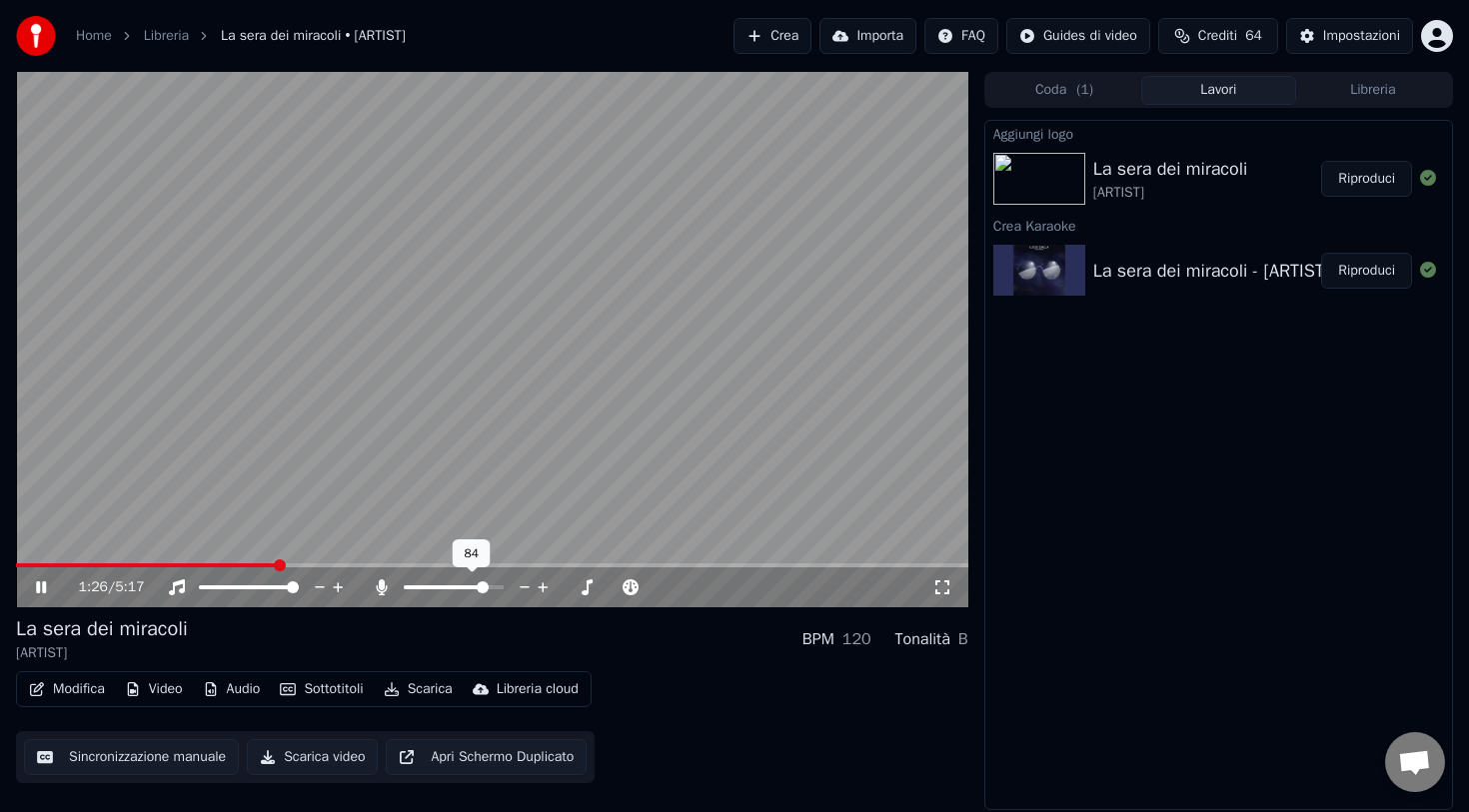click at bounding box center (472, 587) 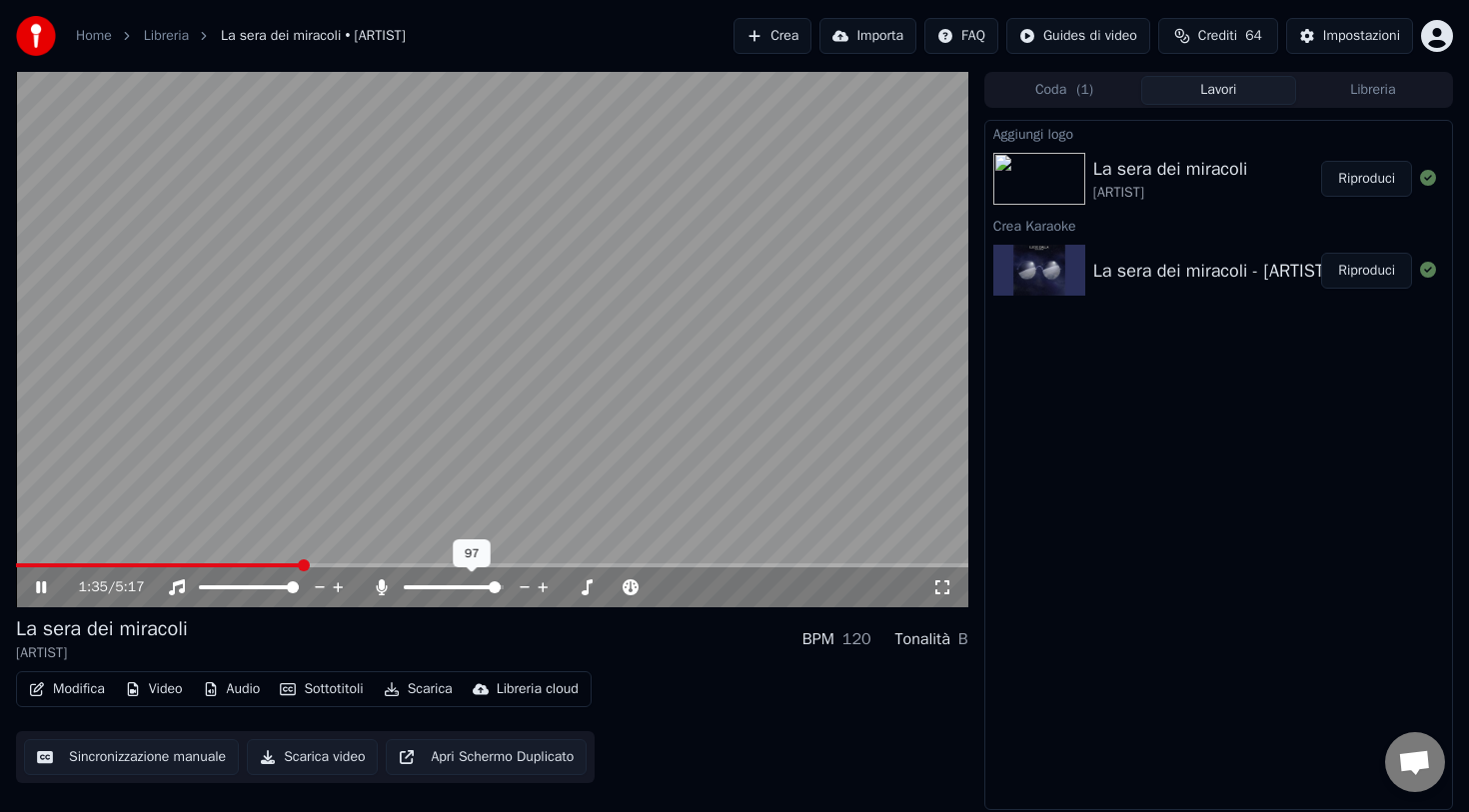 click at bounding box center [495, 587] 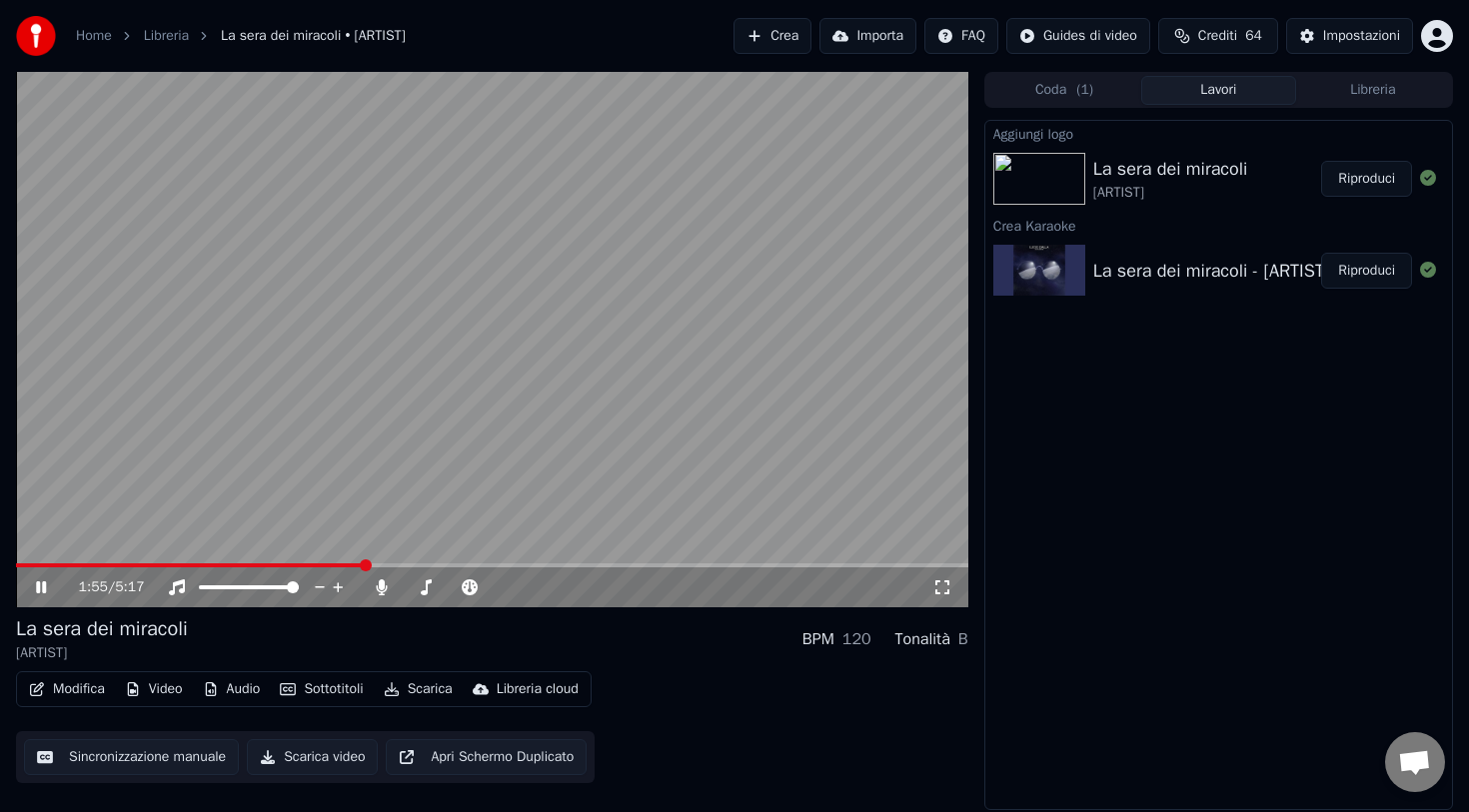 click 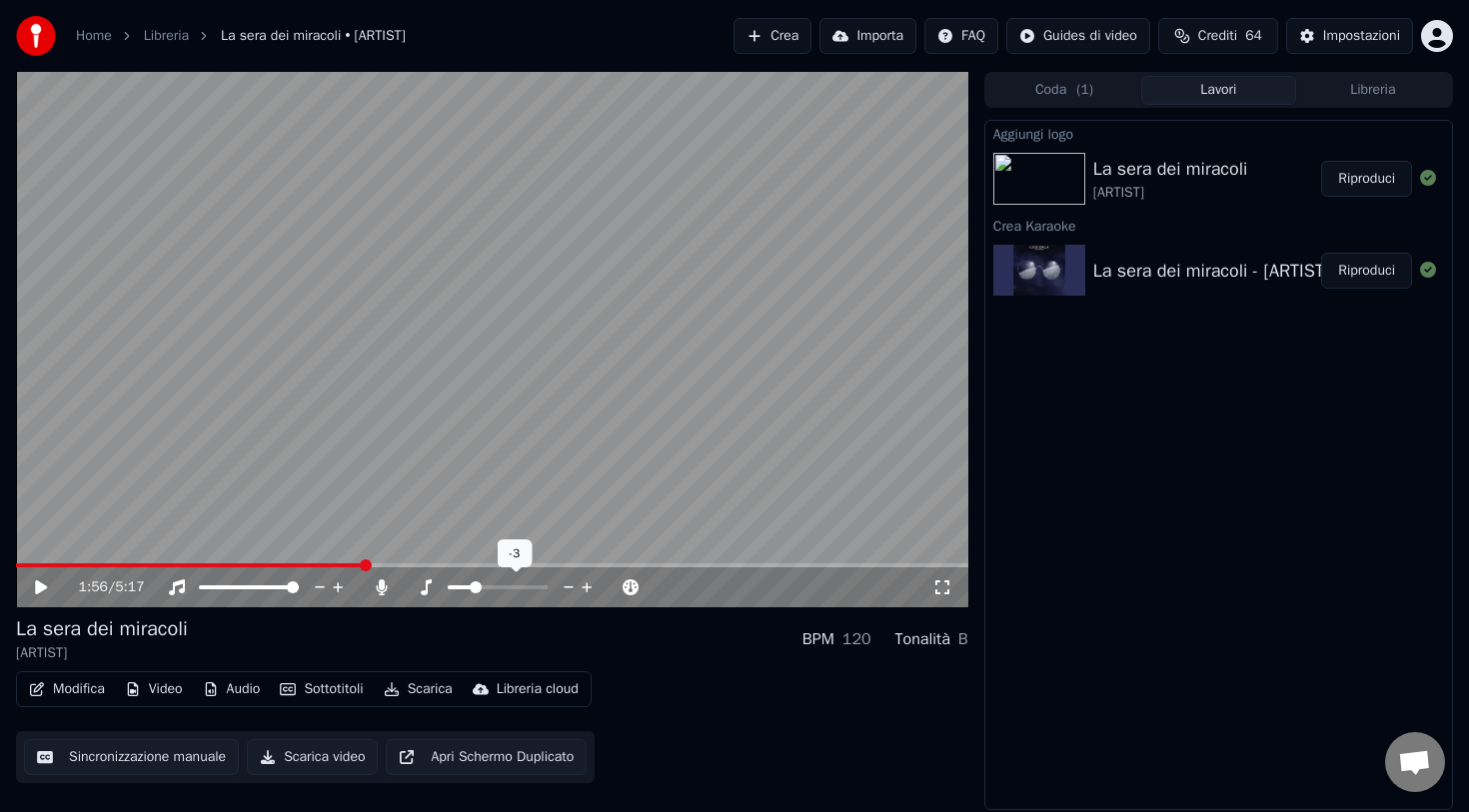click 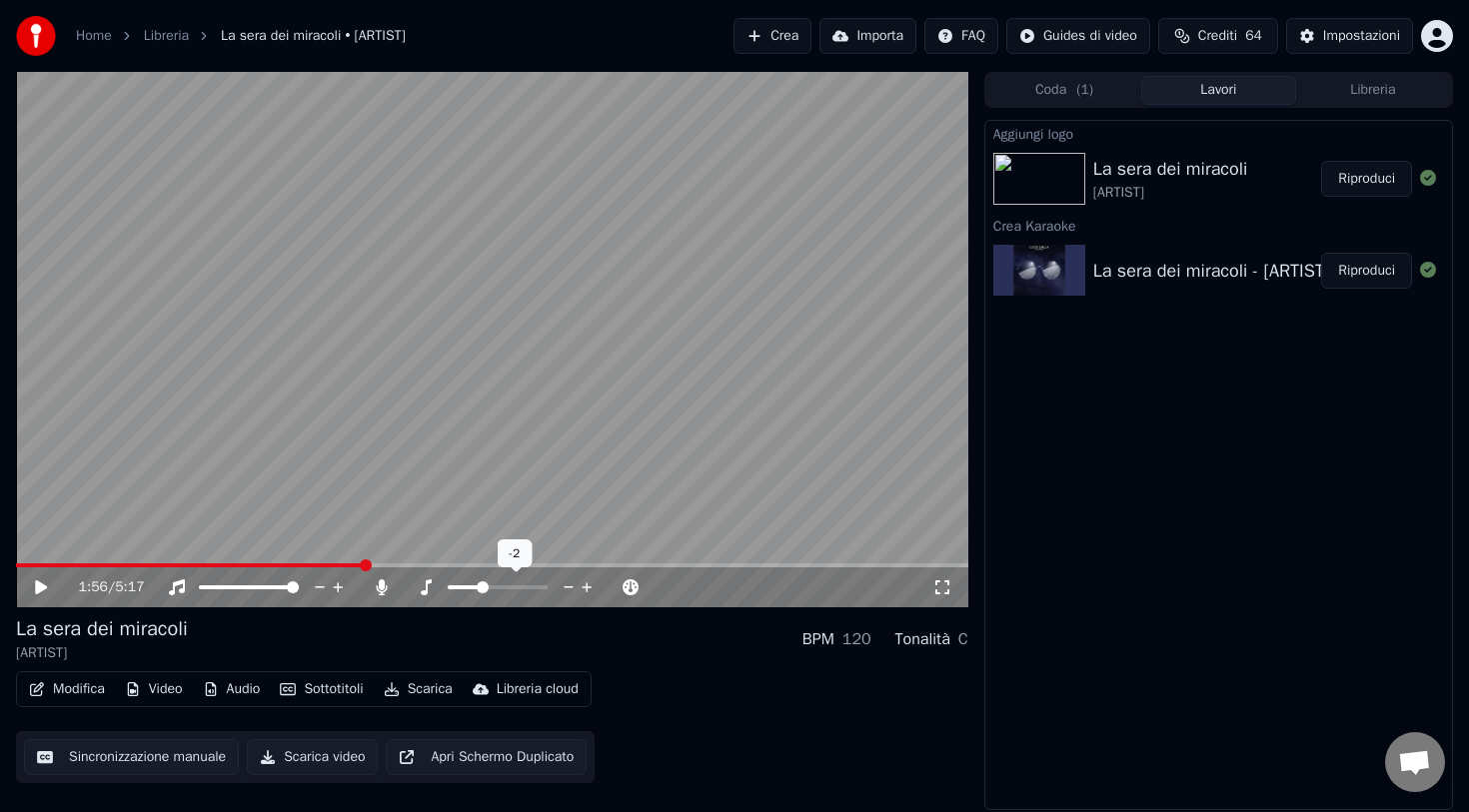 click 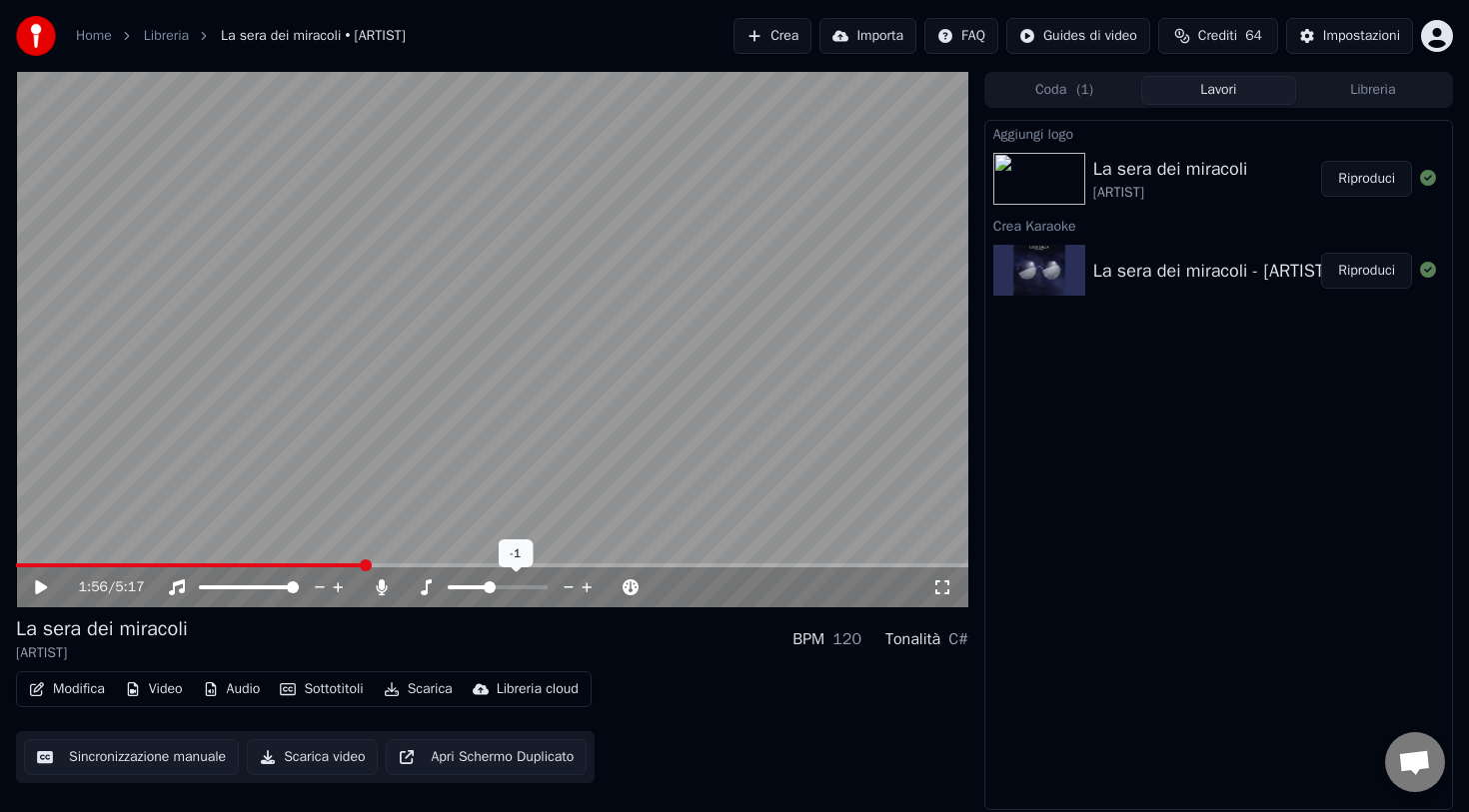 click 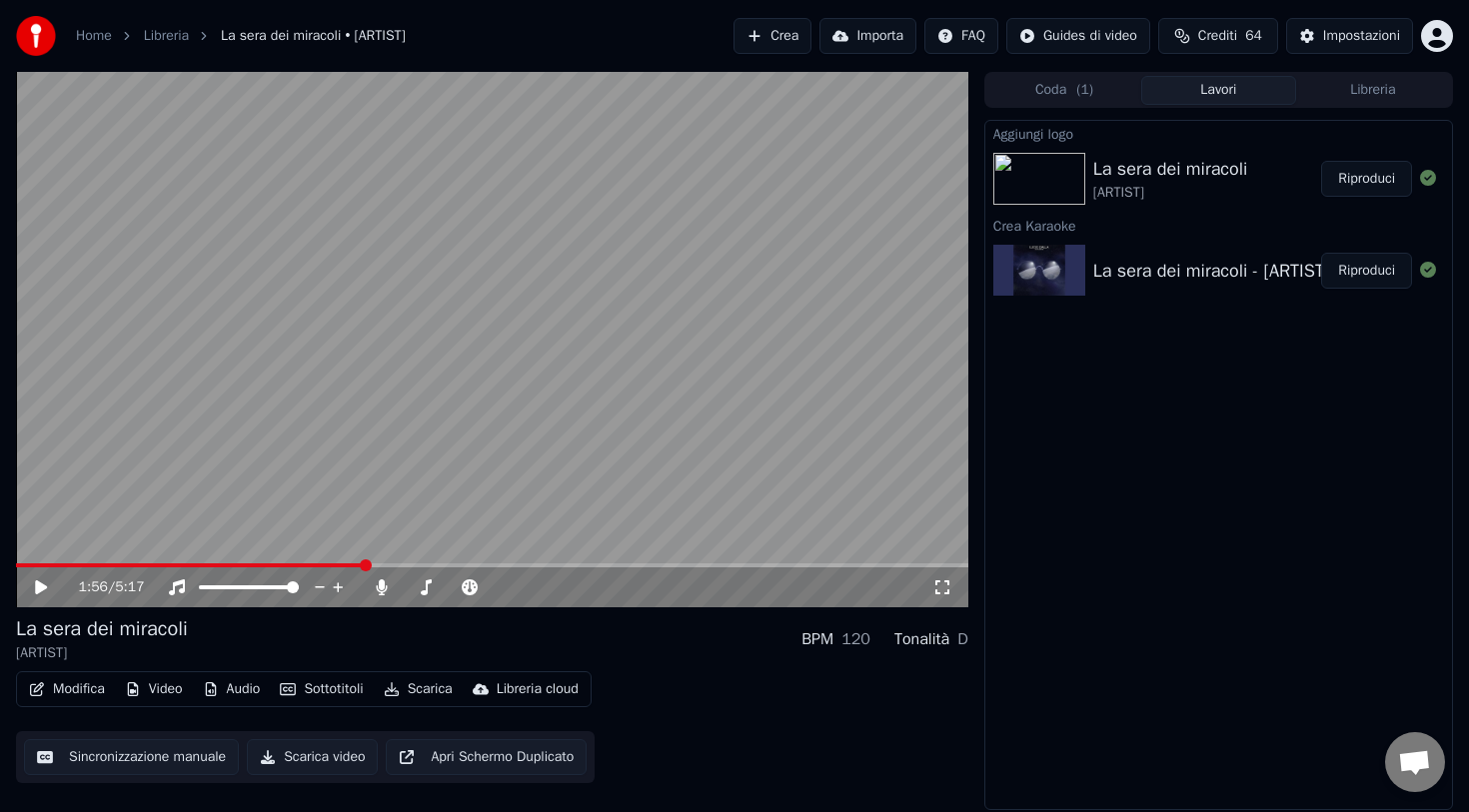 click on "La sera dei miracoli [ARTIST]" at bounding box center [1207, 179] 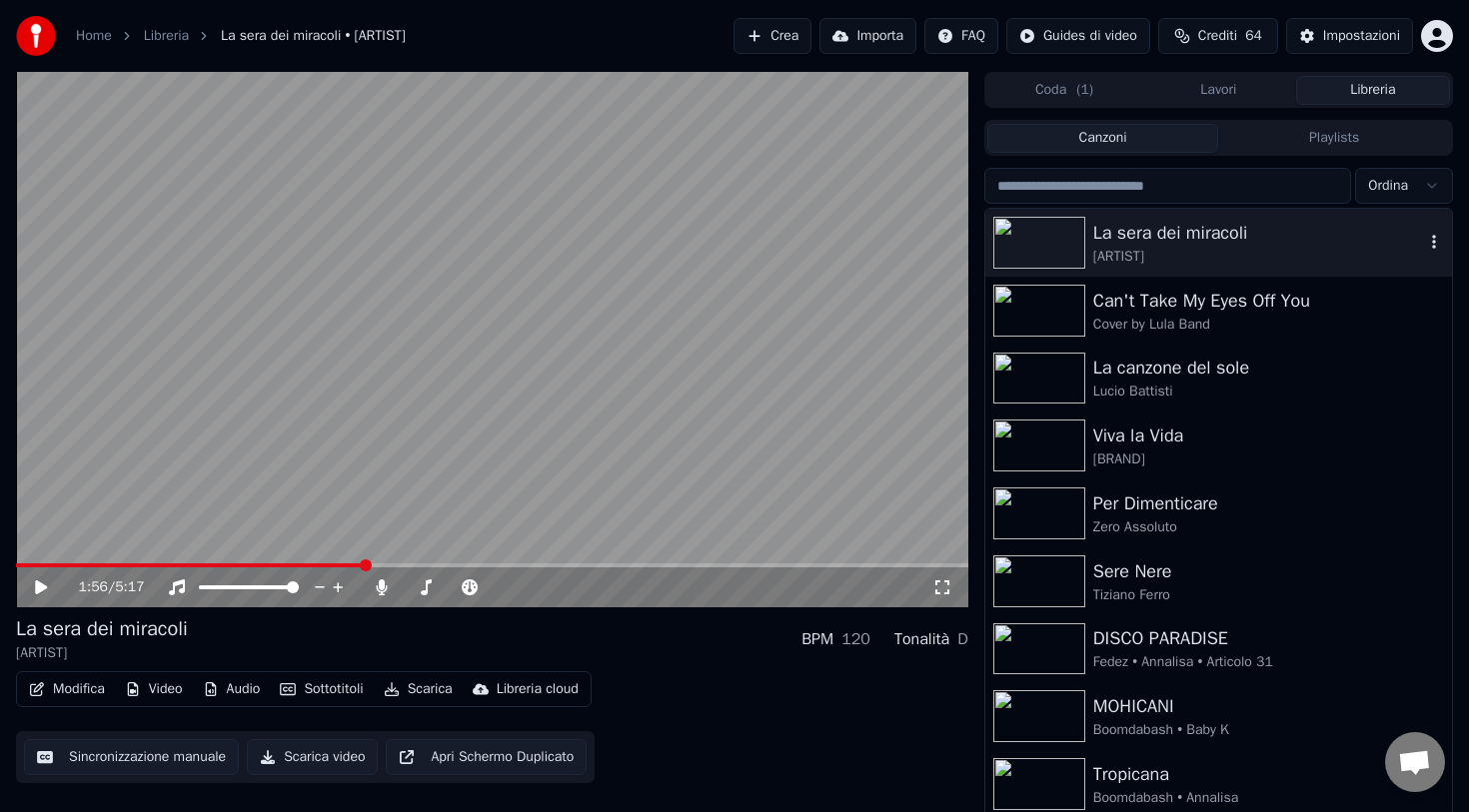 click on "[ARTIST]" at bounding box center [1258, 257] 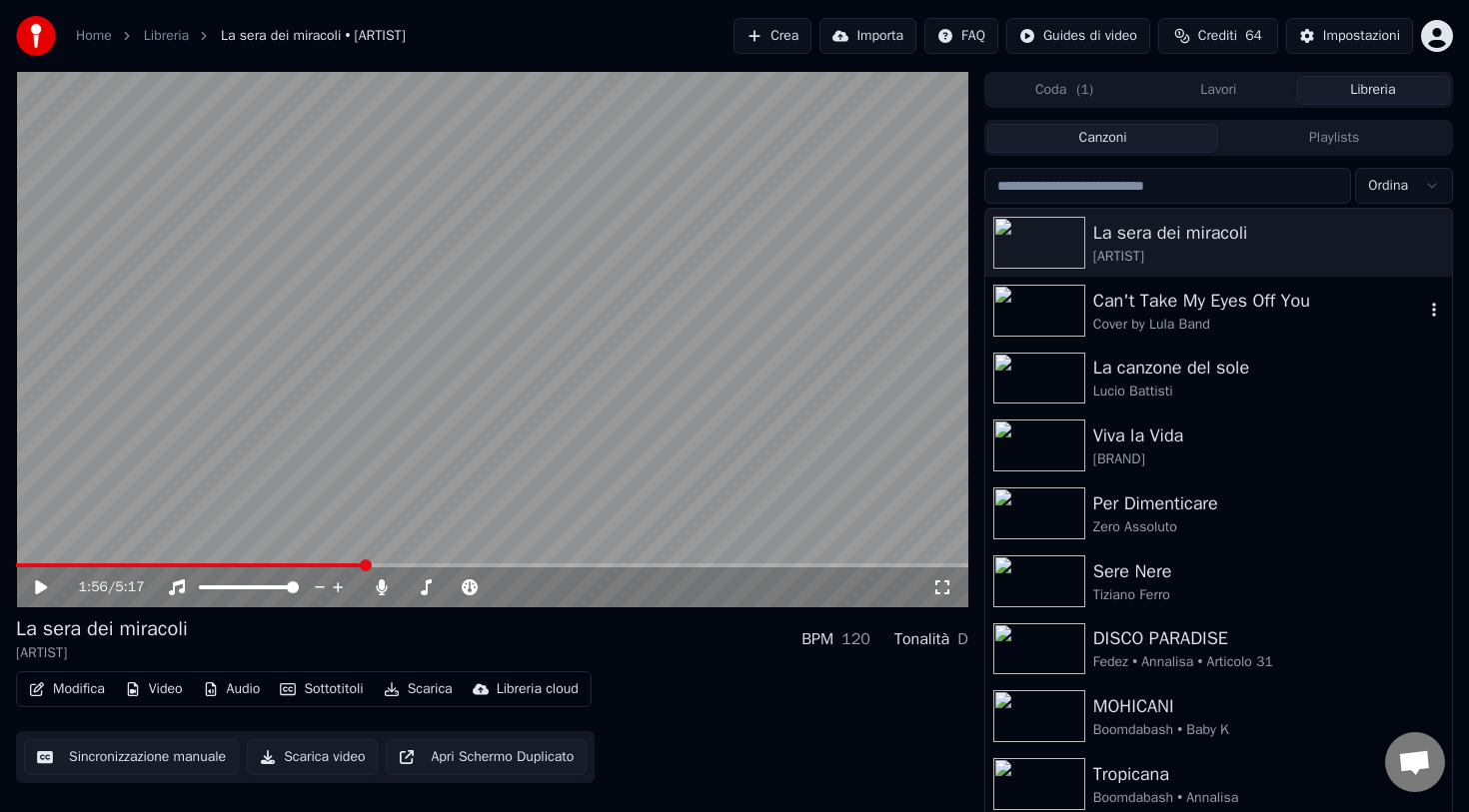 click at bounding box center [1039, 311] 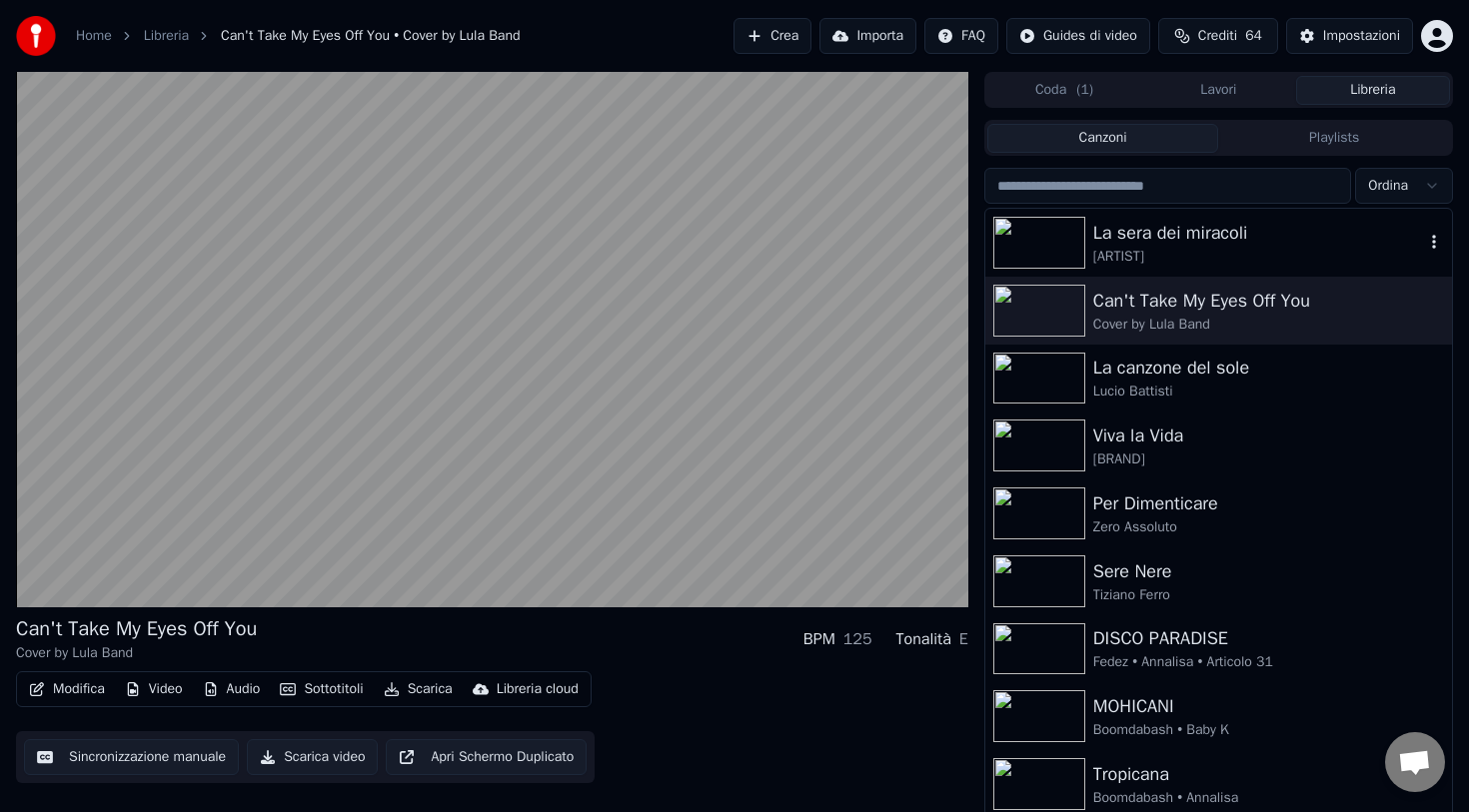 click at bounding box center (1039, 243) 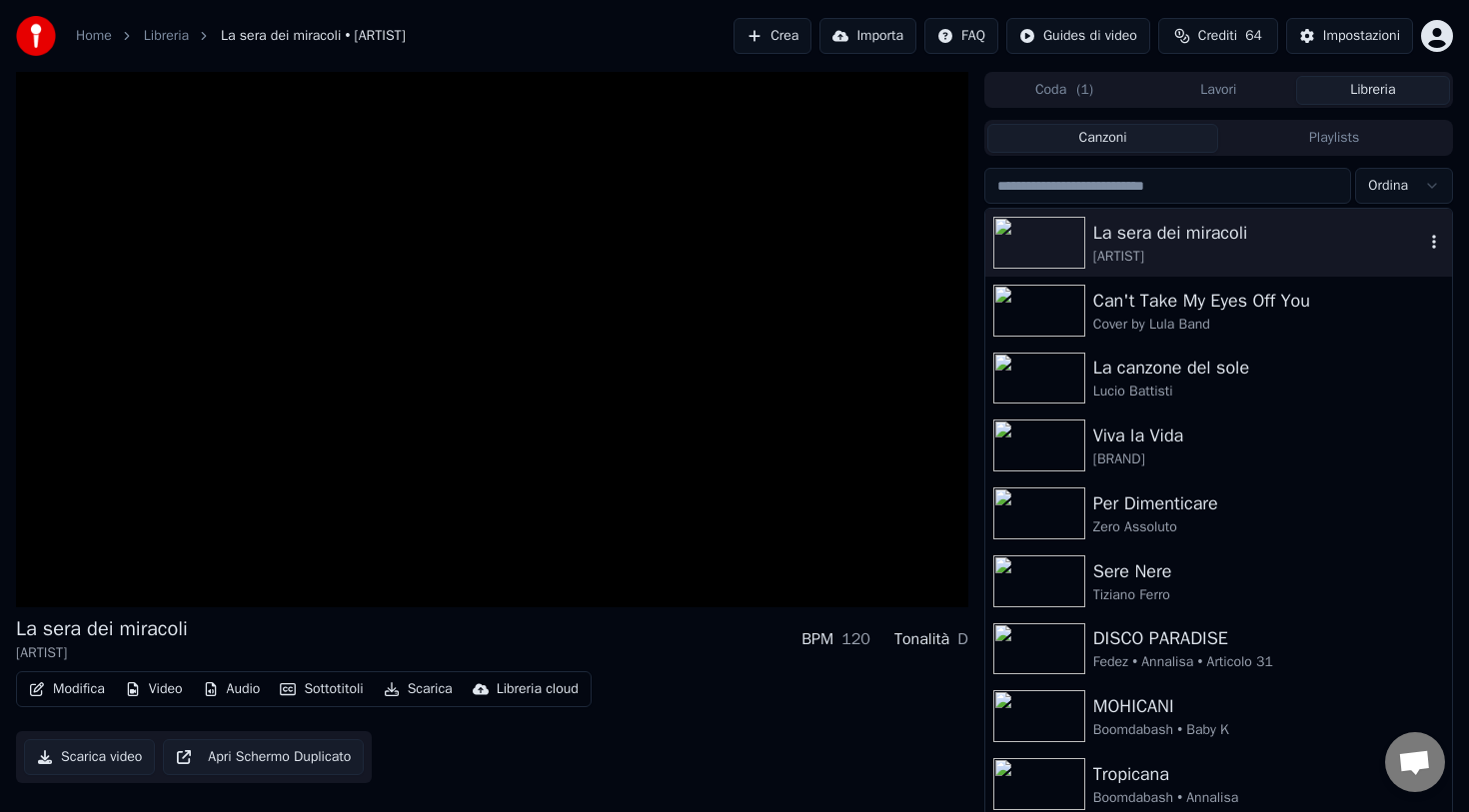 click at bounding box center (1039, 243) 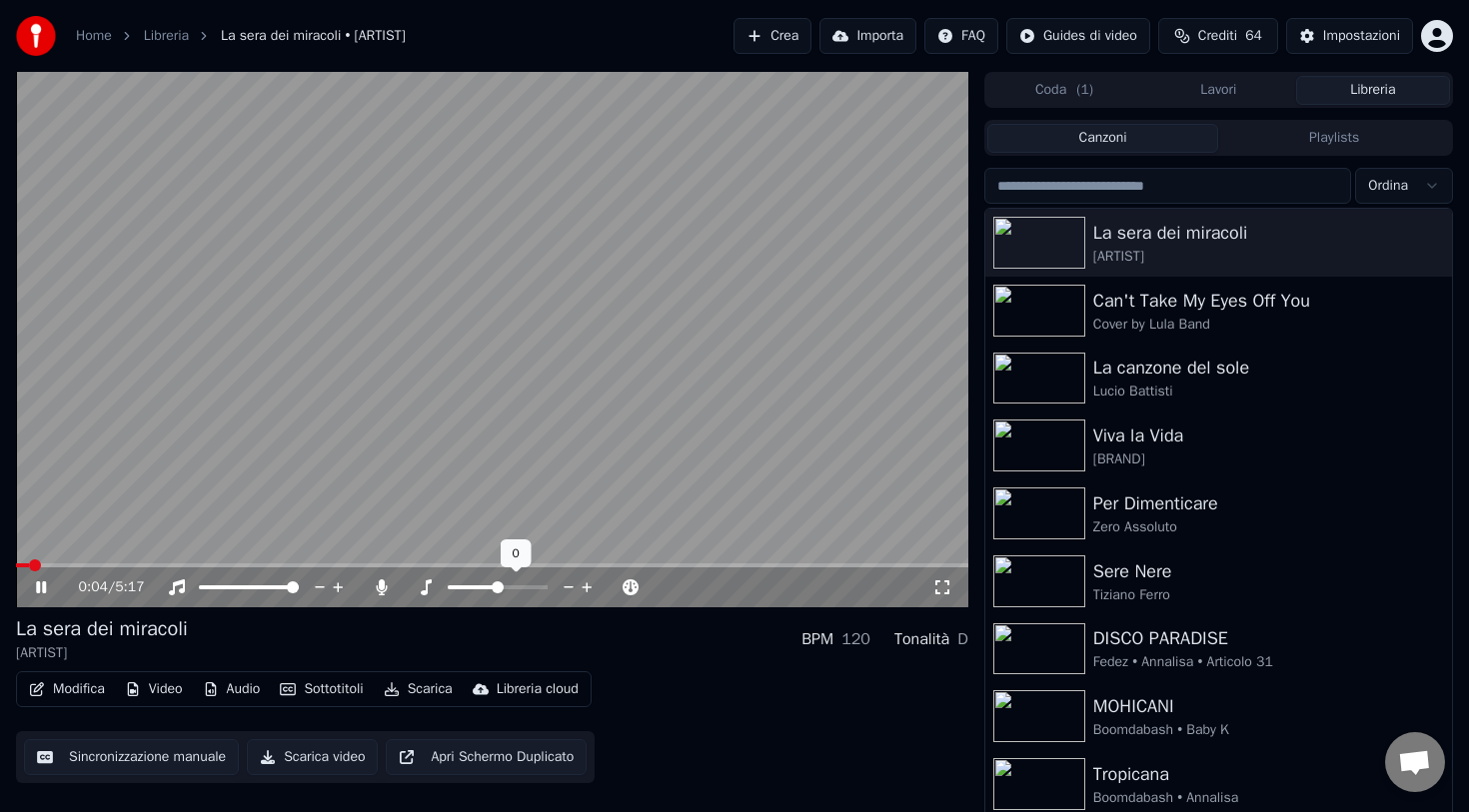 click 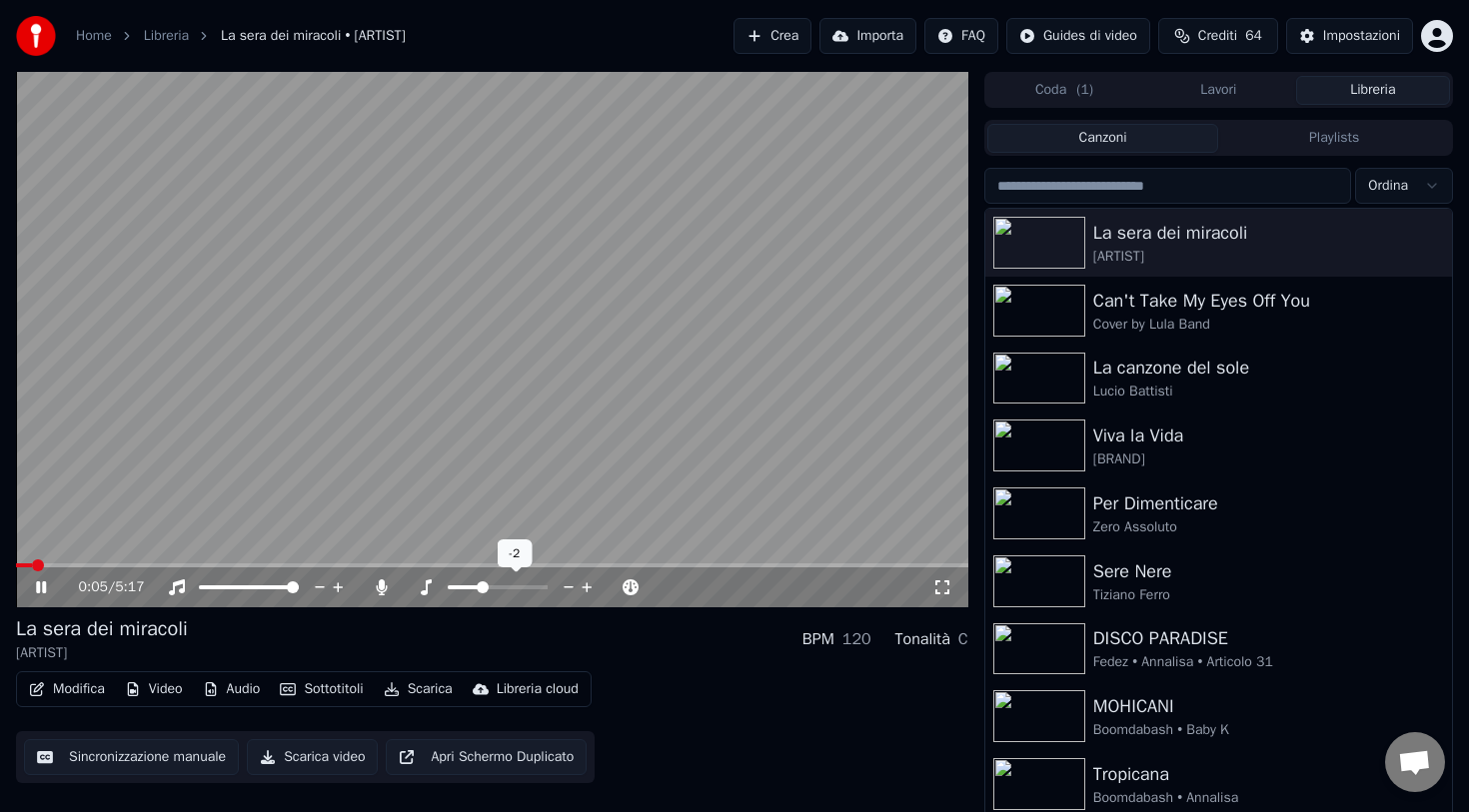 click 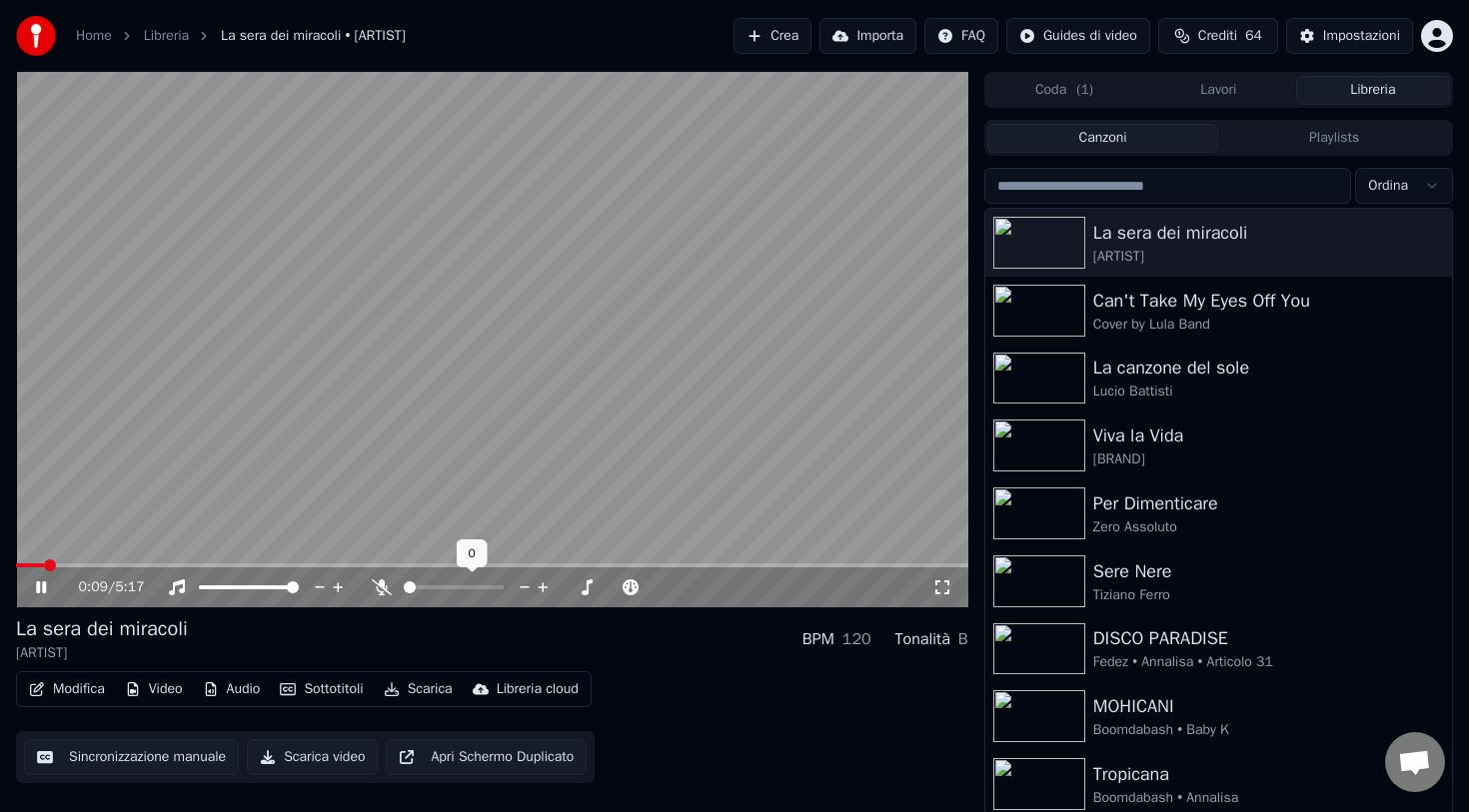 click at bounding box center [410, 587] 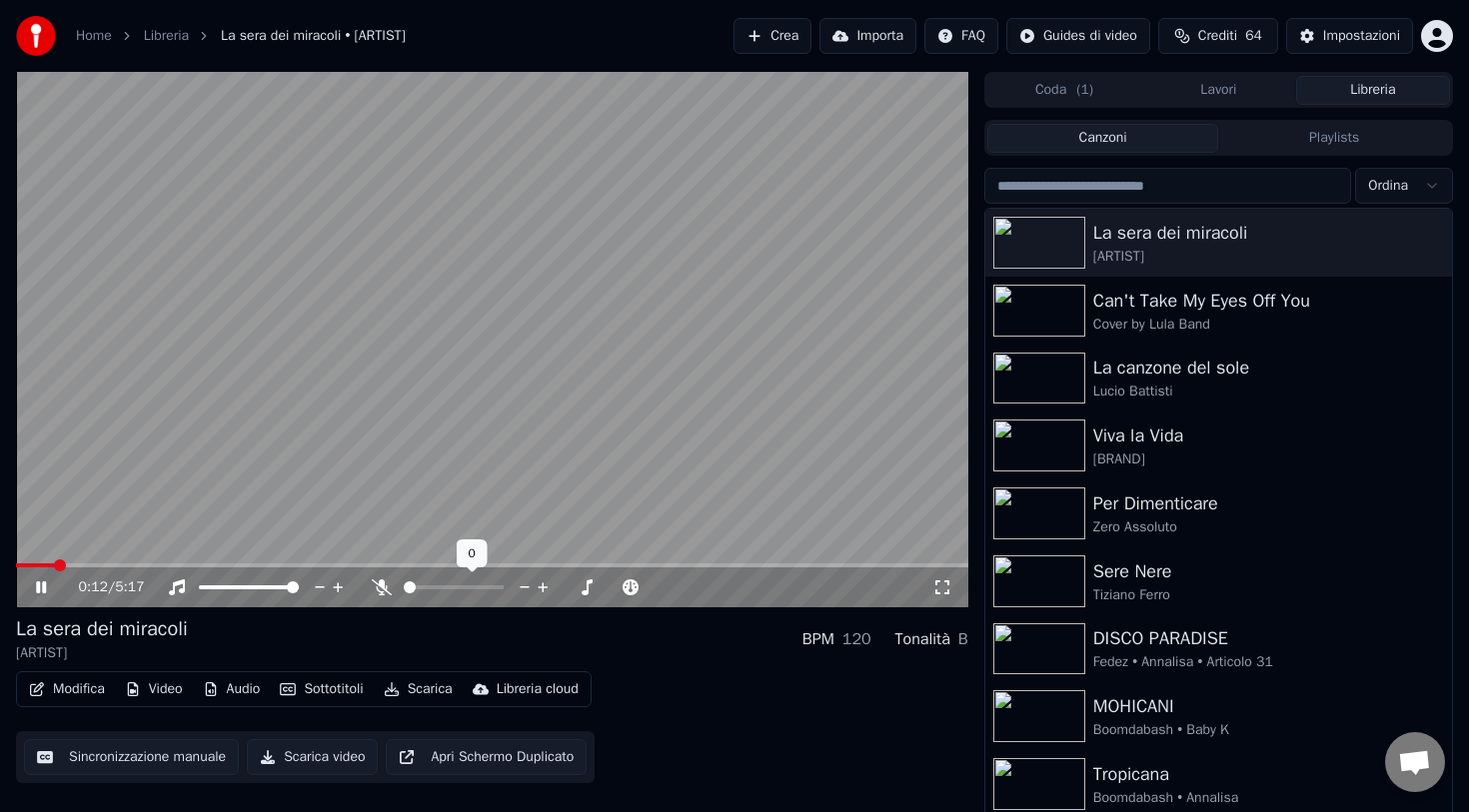 click 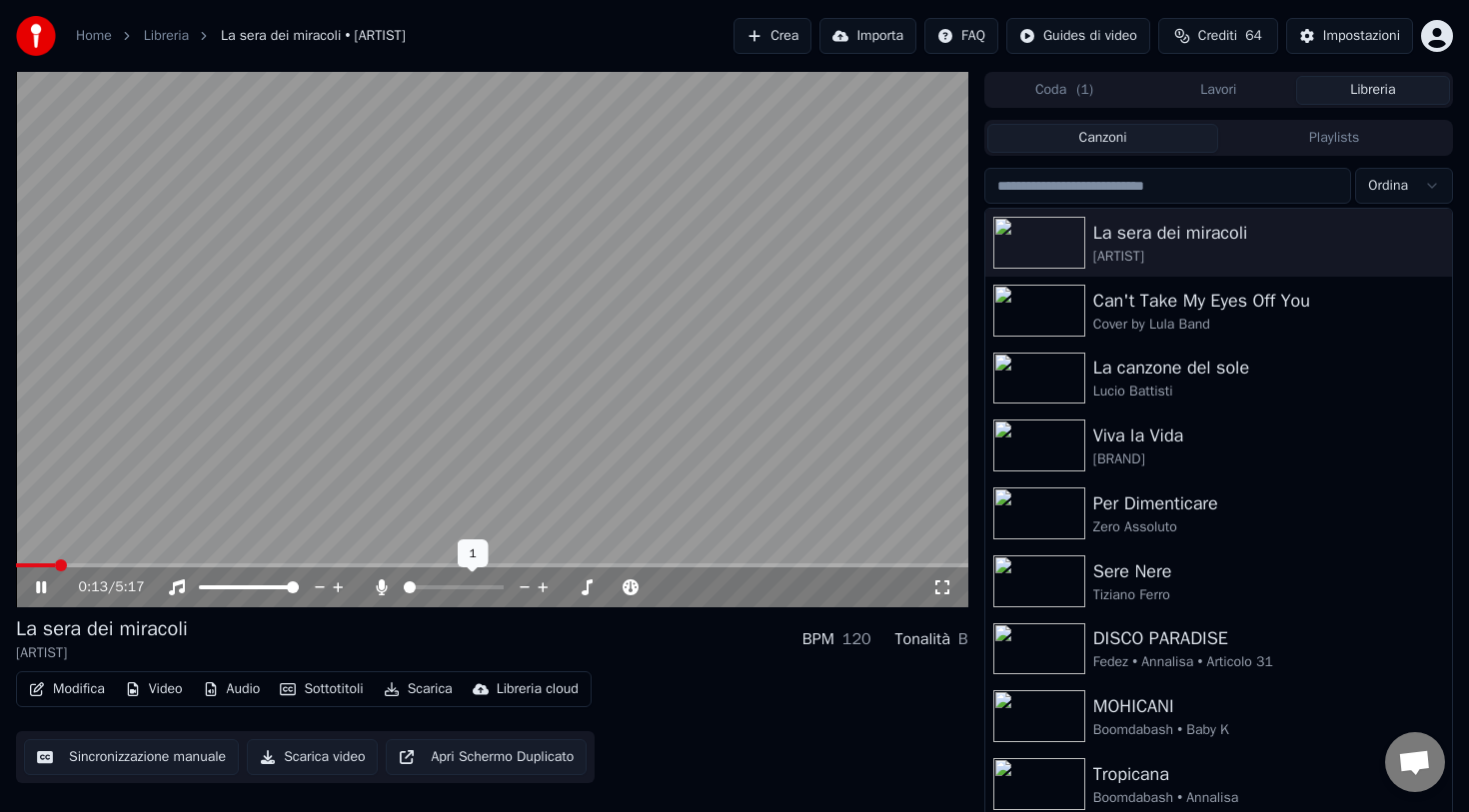 click 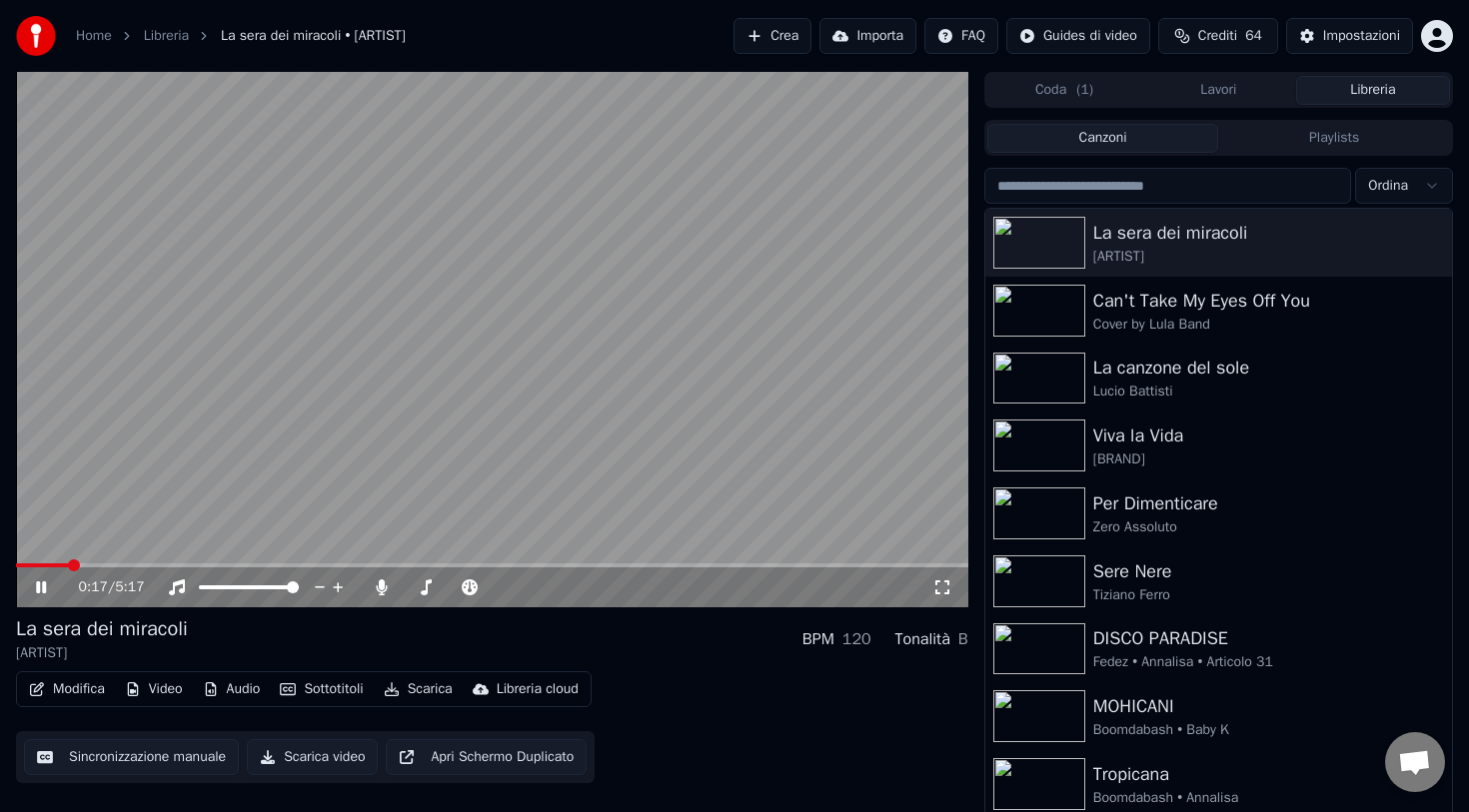 click on "Scarica video" at bounding box center [312, 757] 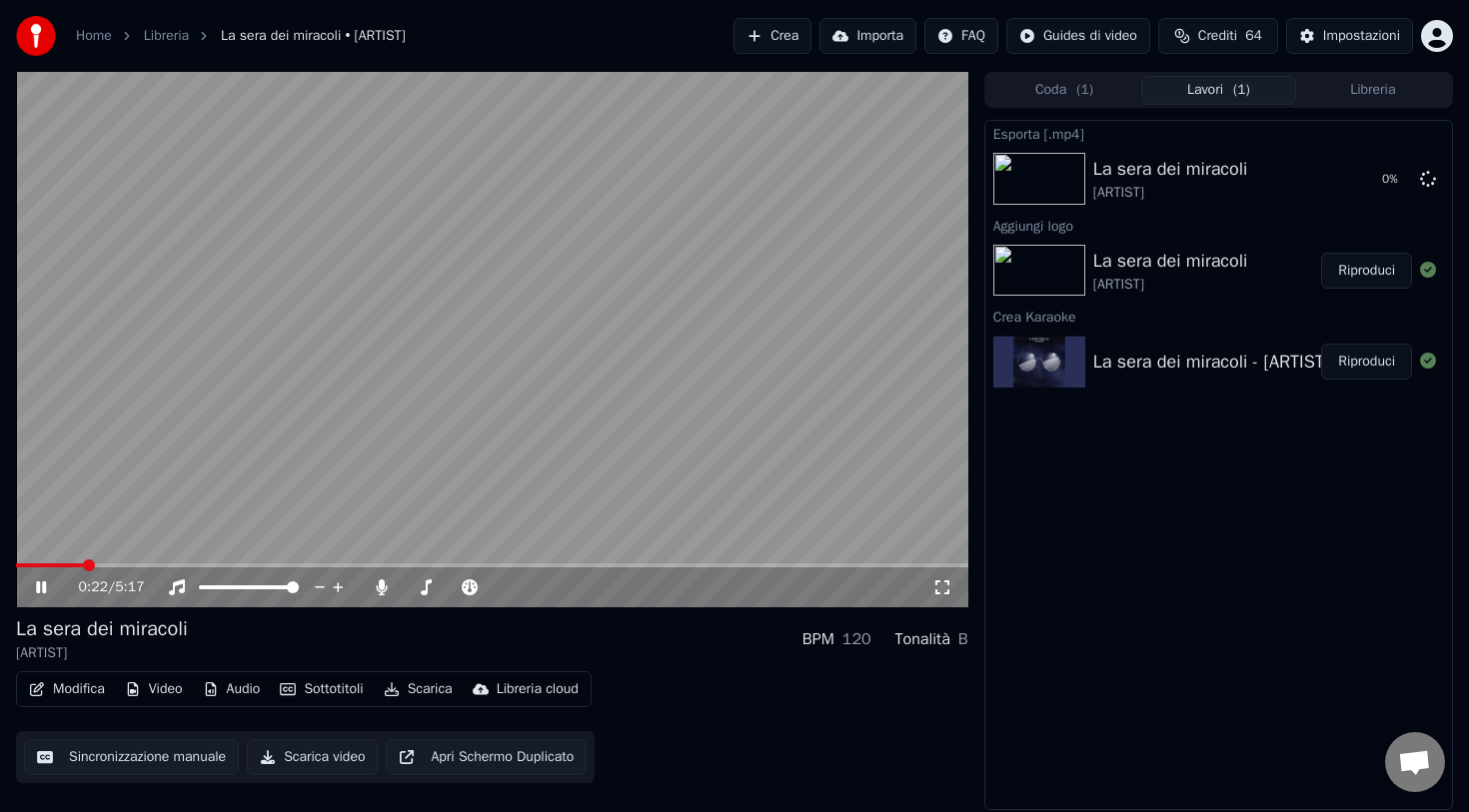 click 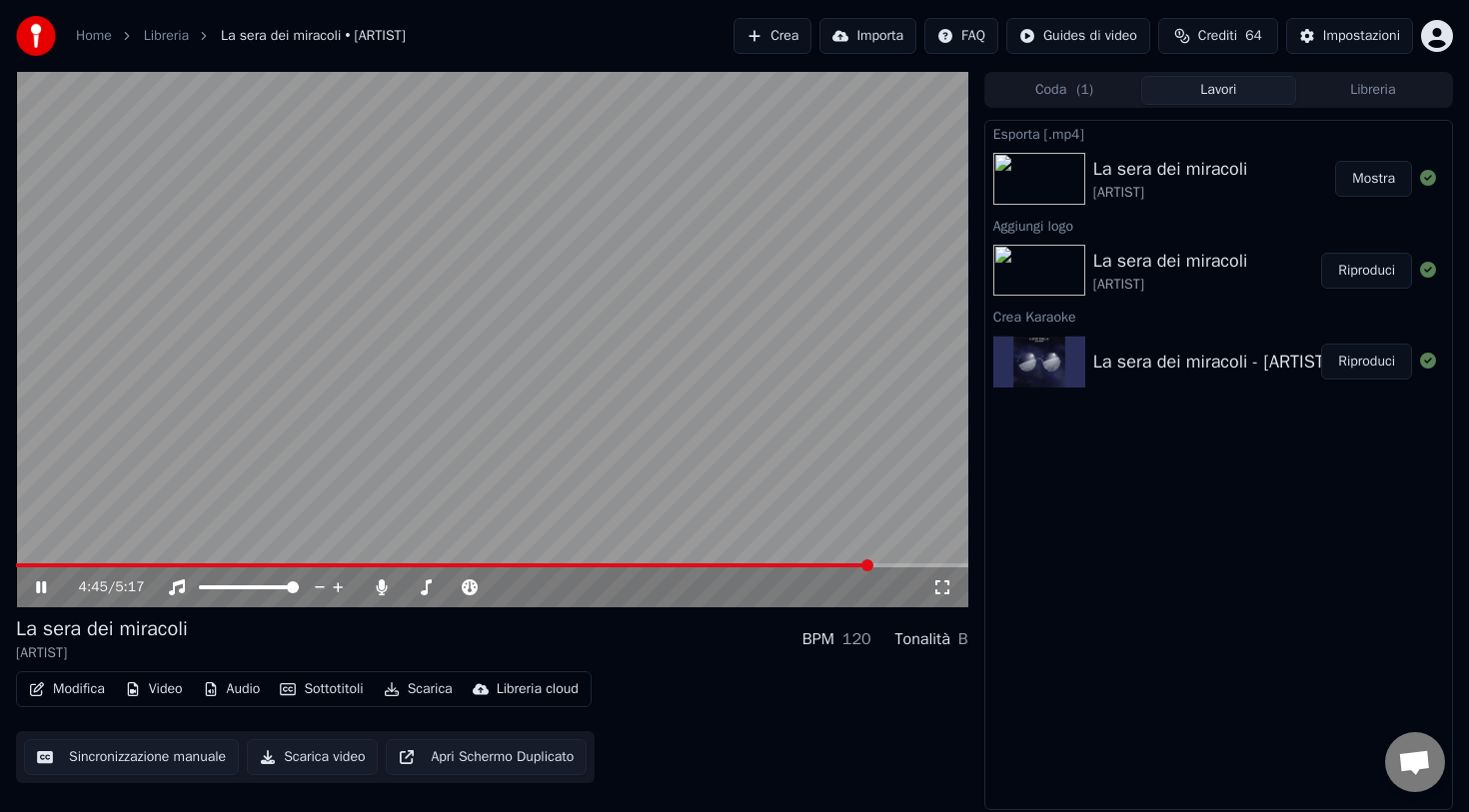 click at bounding box center [492, 340] 